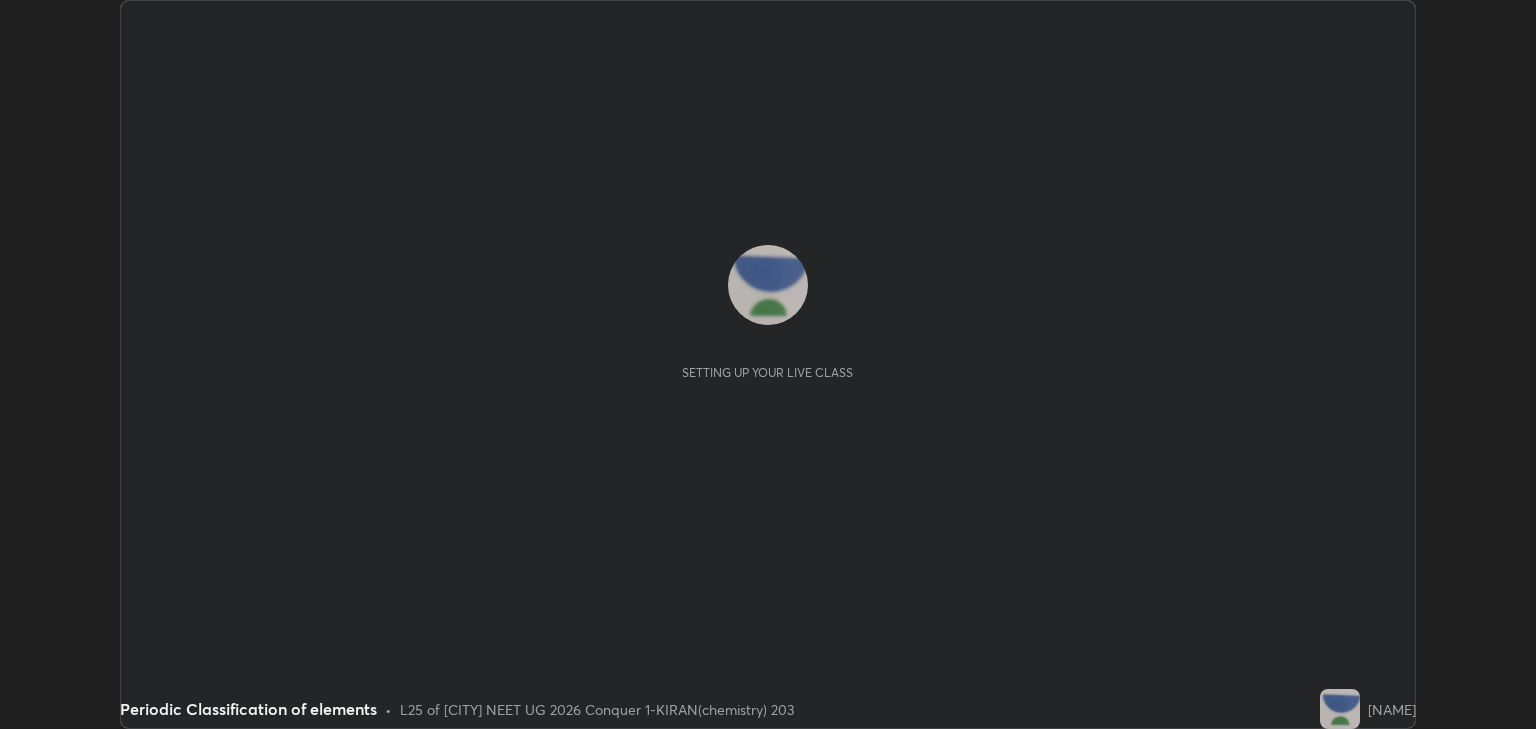 scroll, scrollTop: 0, scrollLeft: 0, axis: both 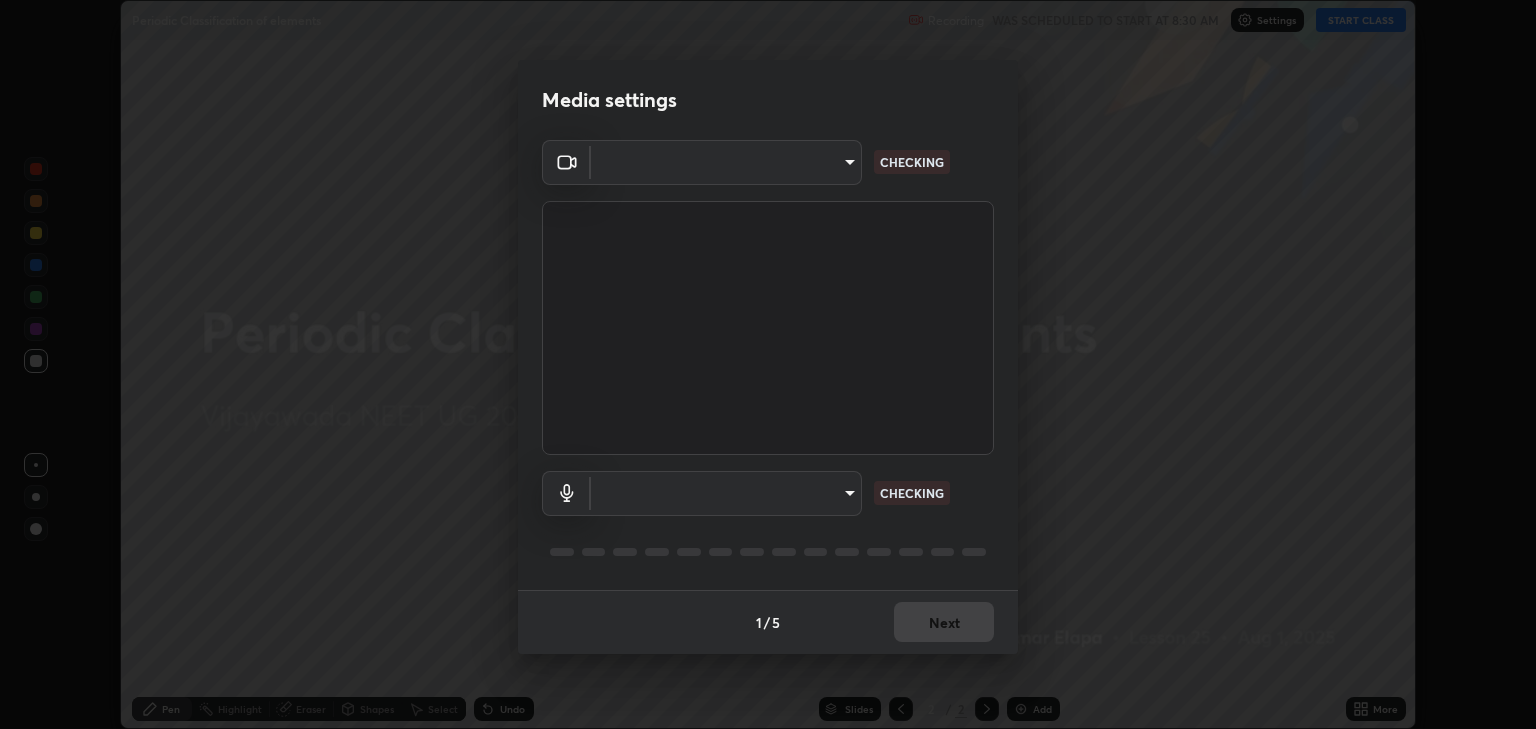 type on "[HASH]" 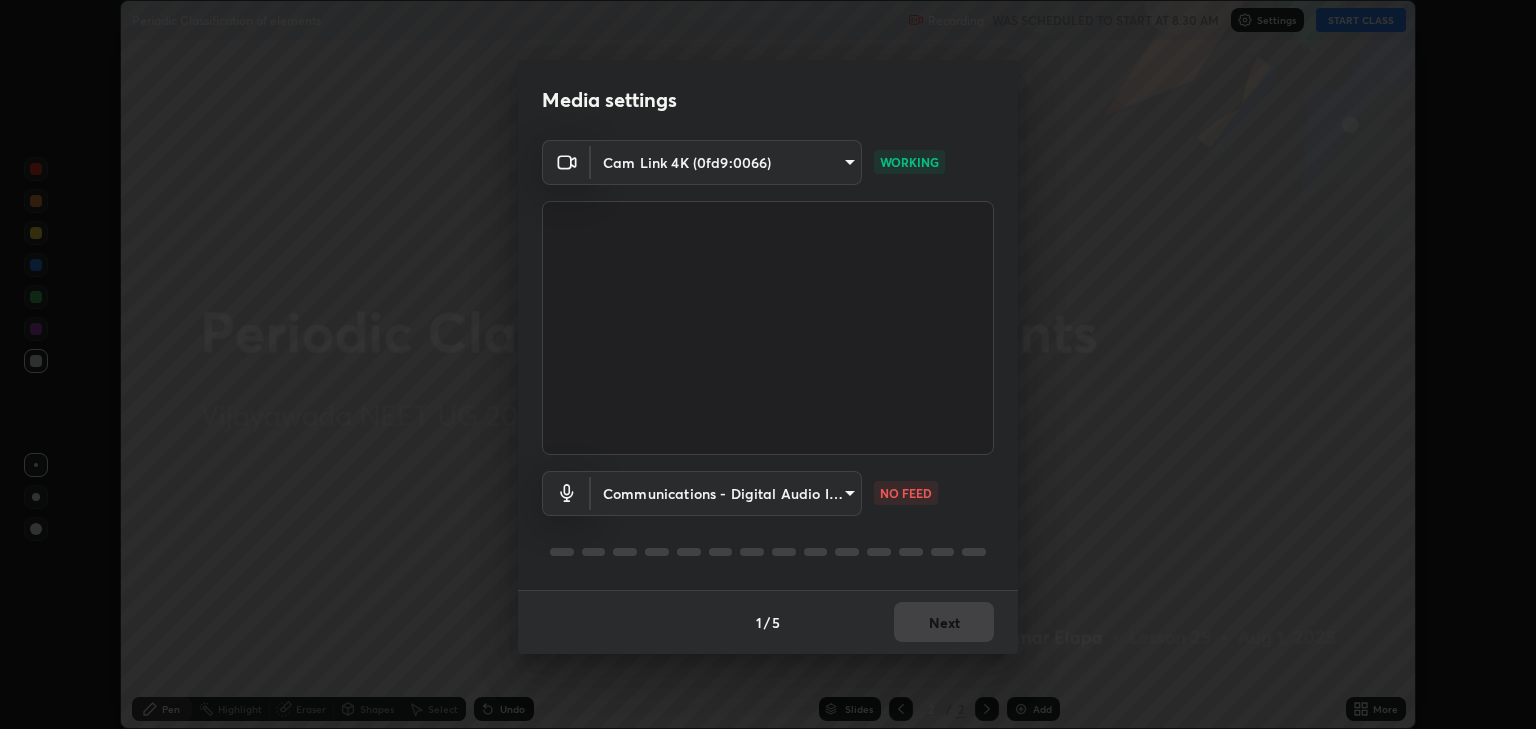 click on "Erase all Periodic Classification of elements Recording WAS SCHEDULED TO START AT  [TIME] Settings START CLASS Setting up your live class Periodic Classification of elements • L25 of [CITY] NEET UG 2026 Conquer 1-KIRAN(chemistry) 203 Kirankumar Elapa Pen Highlight Eraser Shapes Select Undo Slides 2 / 2 Add More No doubts shared Encourage your learners to ask a doubt for better clarity Report an issue Reason for reporting Buffering Chat not working Audio - Video sync issue Educator video quality low ​ Attach an image Report Media settings Cam Link 4K (0fd9:0066) [HASH] WORKING Communications - Digital Audio Interface (Cam Link 4K) communications NO FEED 1 / 5 Next" at bounding box center (768, 364) 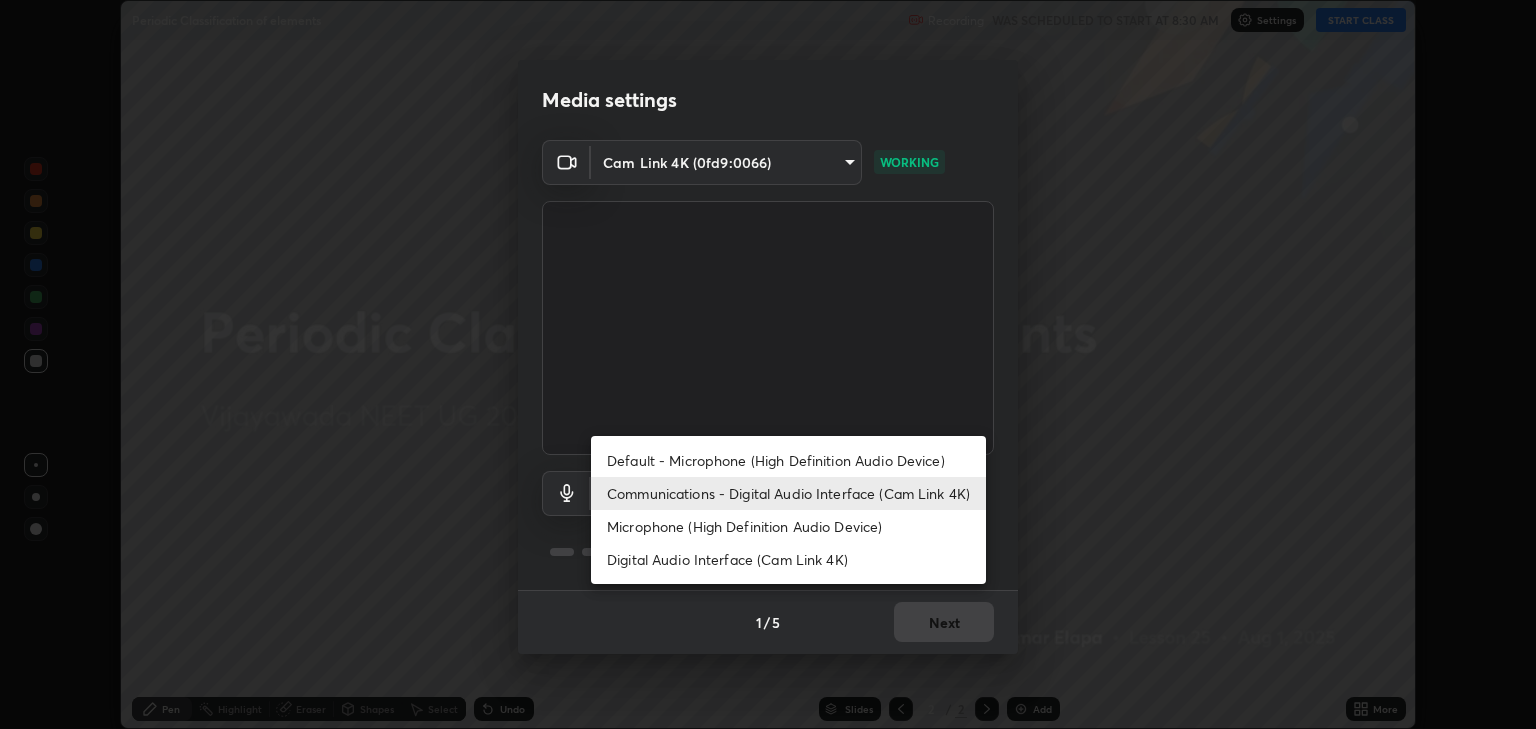 click on "Digital Audio Interface (Cam Link 4K)" at bounding box center [788, 559] 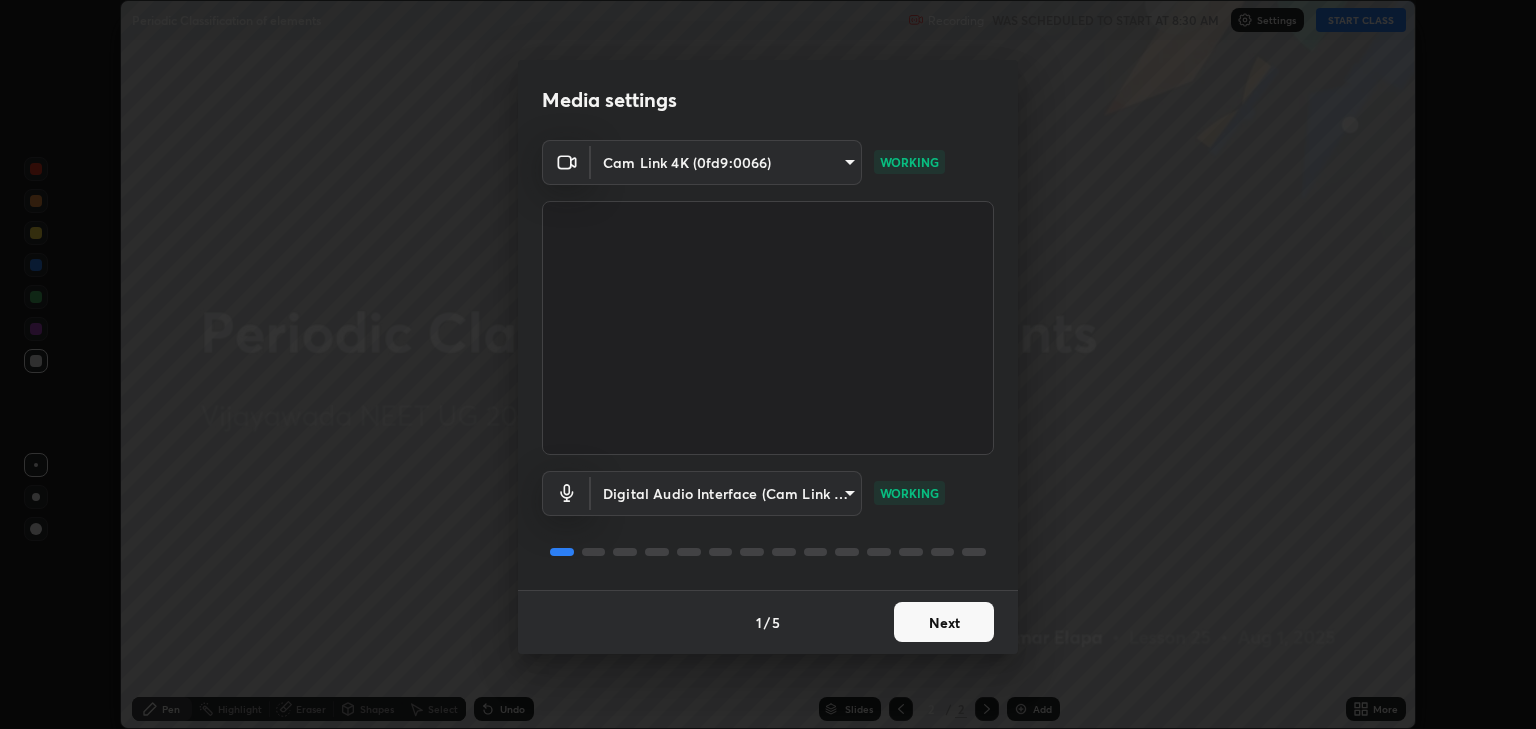 click on "Next" at bounding box center (944, 622) 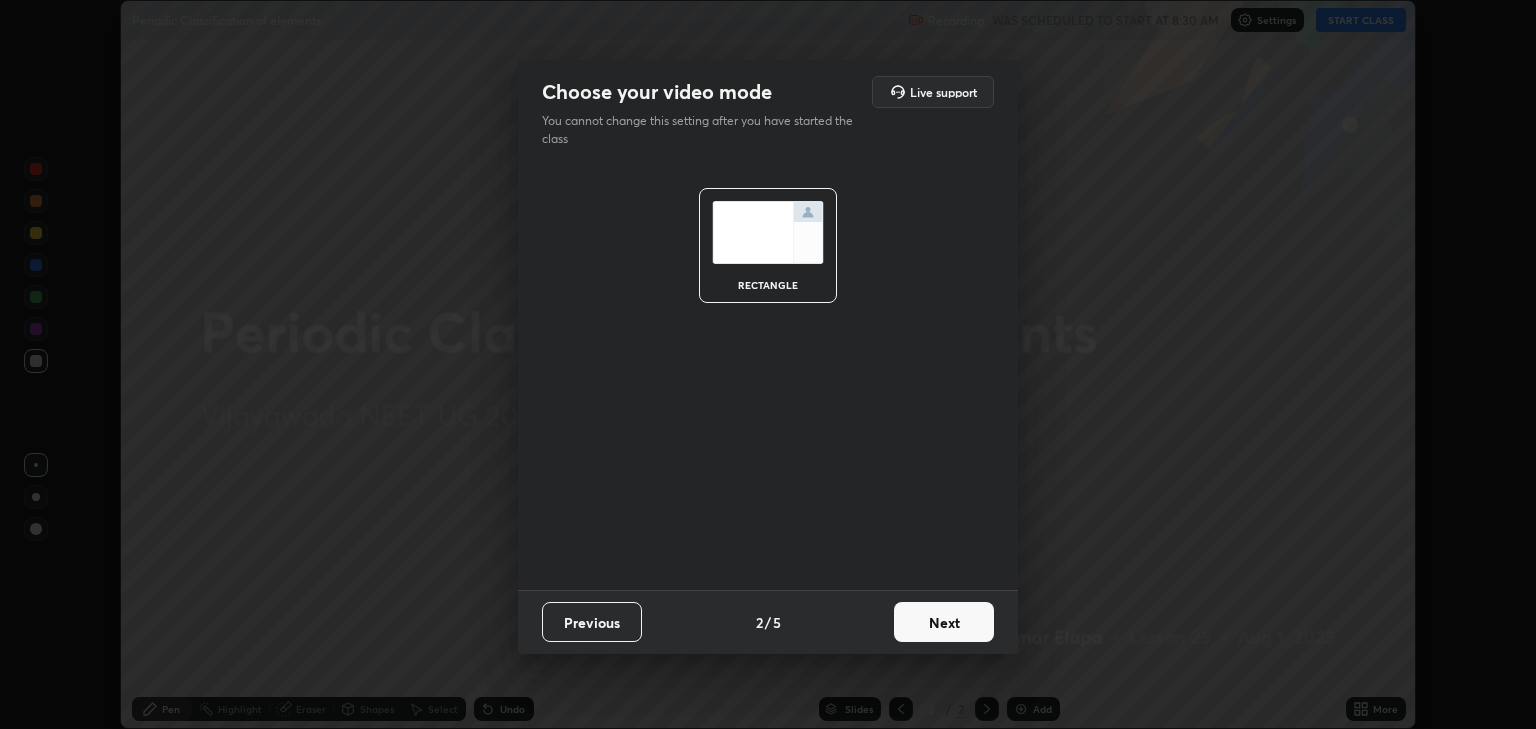 click on "Next" at bounding box center [944, 622] 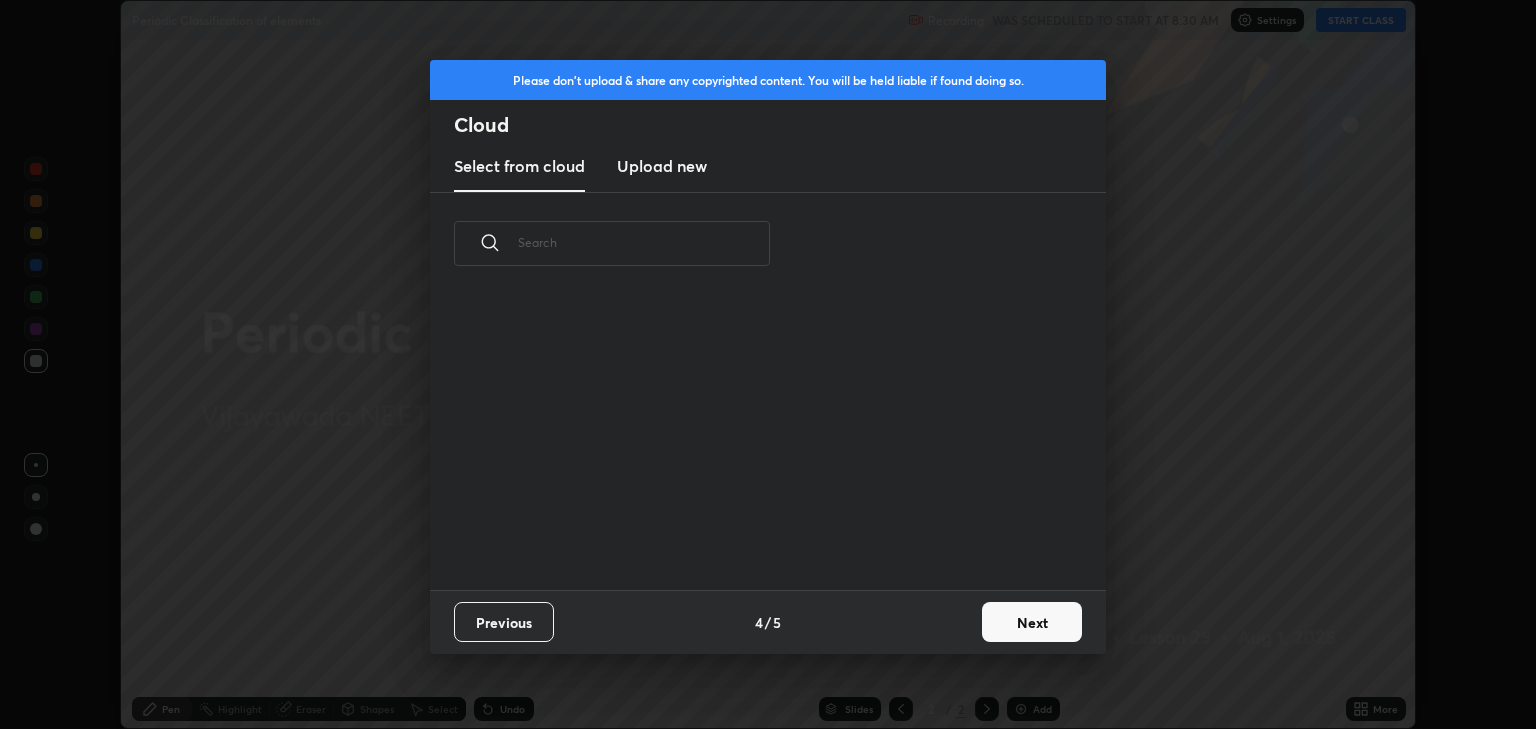 click on "Previous 4 / 5 Next" at bounding box center (768, 622) 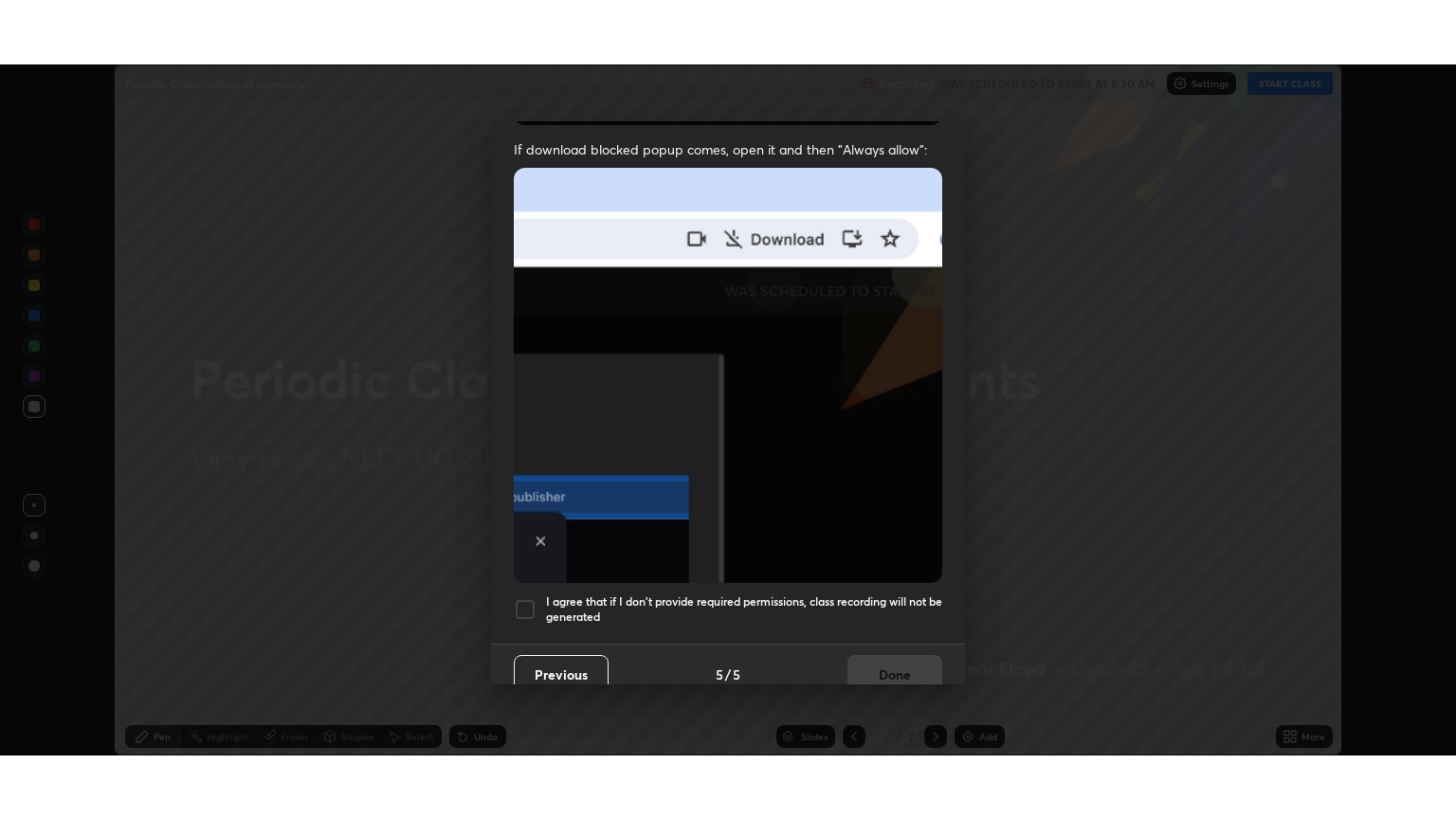 scroll, scrollTop: 384, scrollLeft: 0, axis: vertical 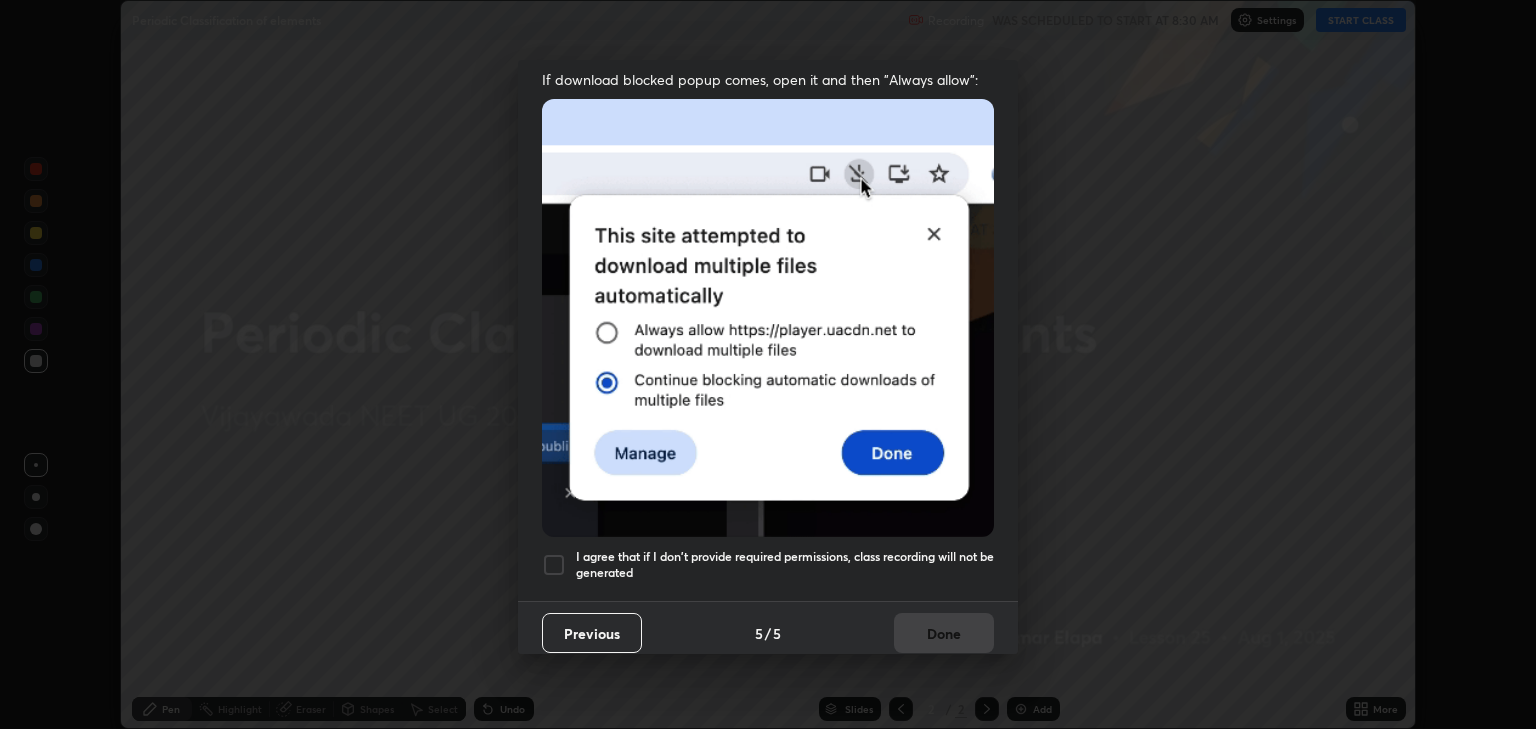 click at bounding box center (554, 565) 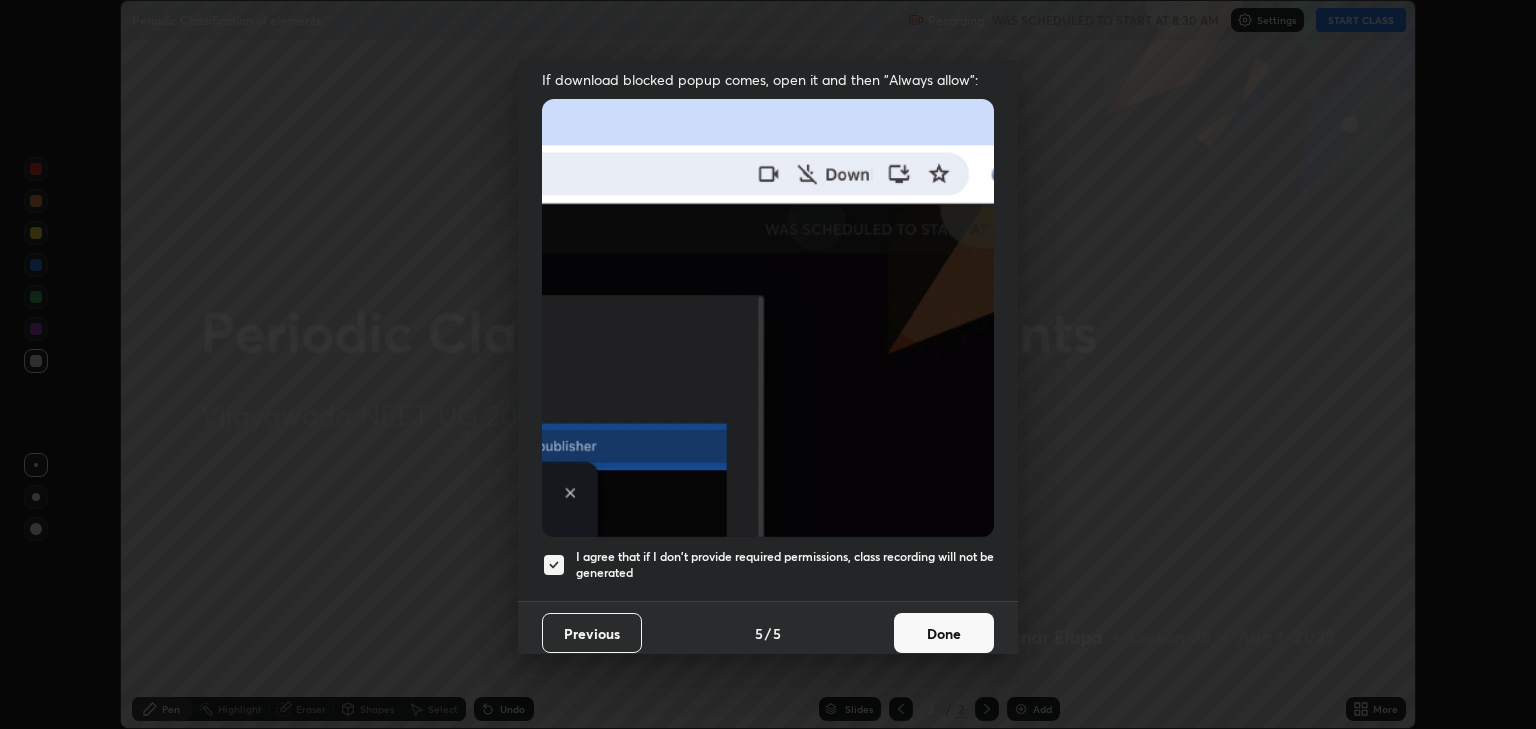 click on "Done" at bounding box center [944, 633] 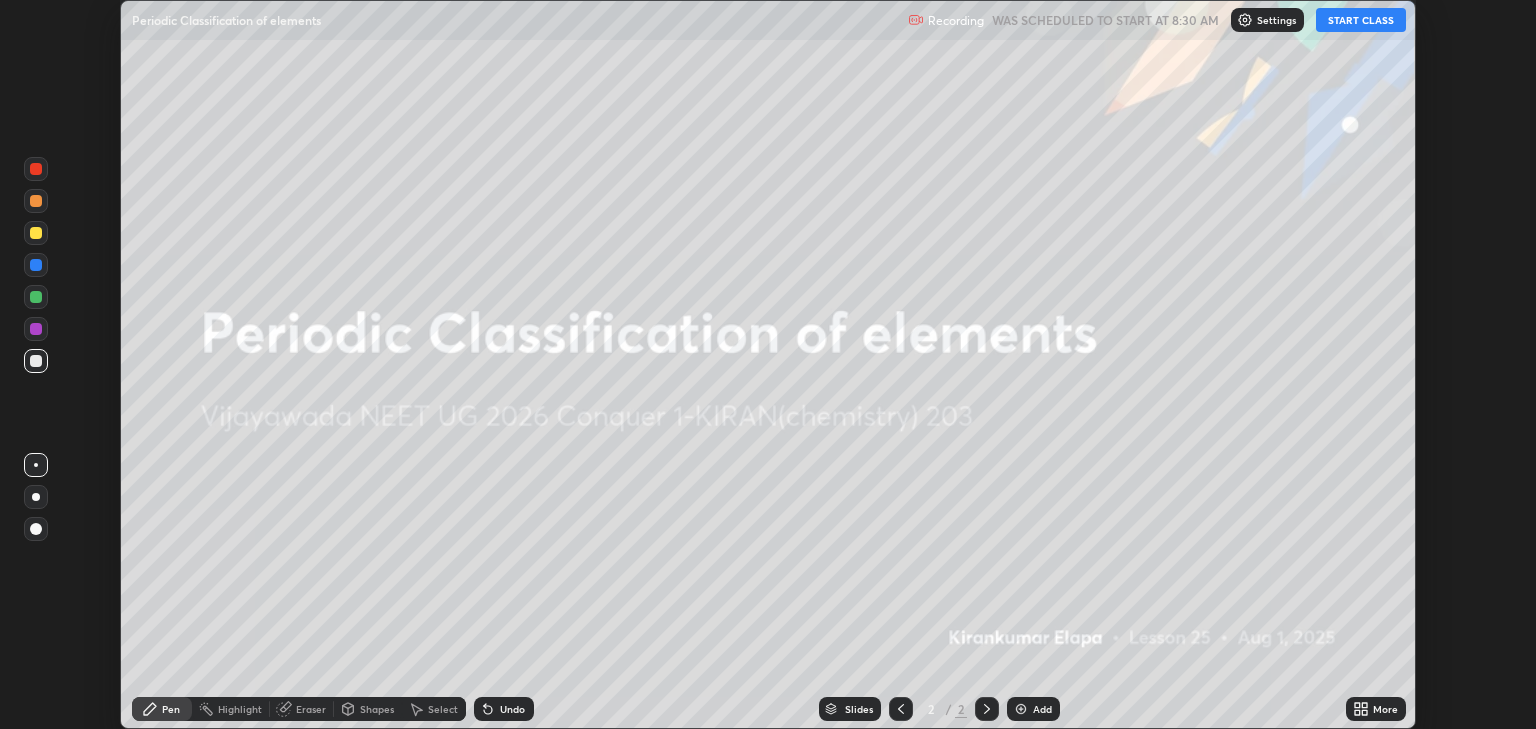 click on "START CLASS" at bounding box center (1361, 20) 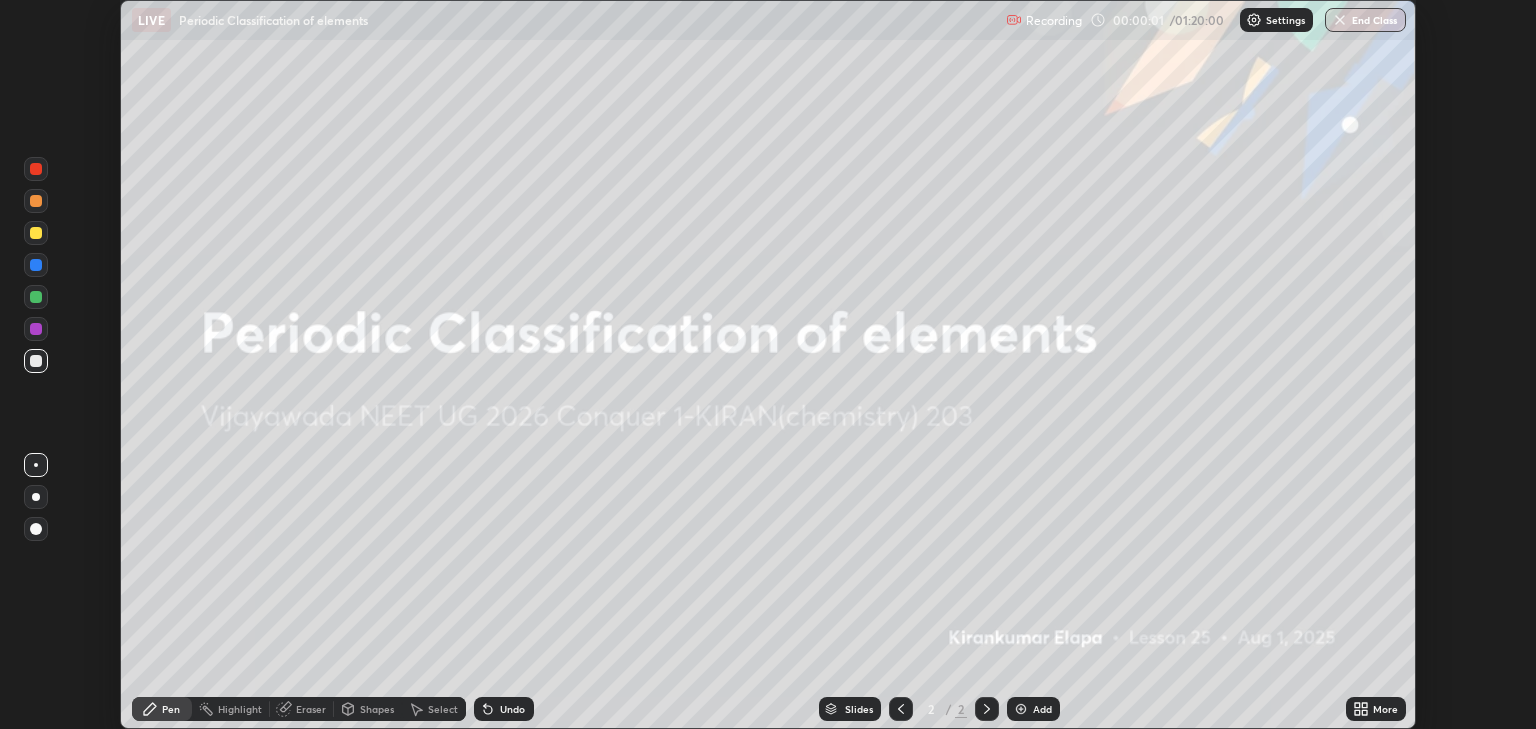 click 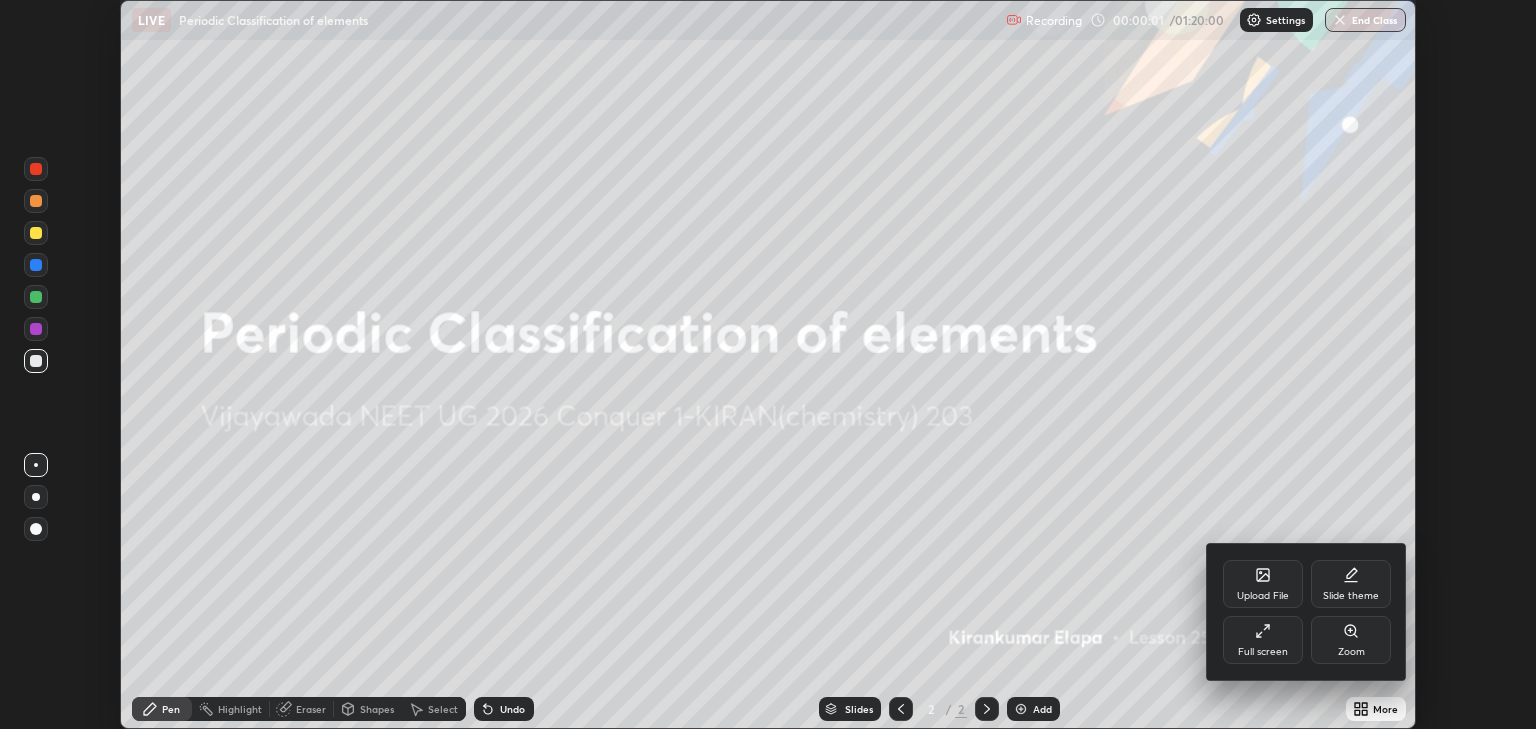 click on "Full screen" at bounding box center [1263, 652] 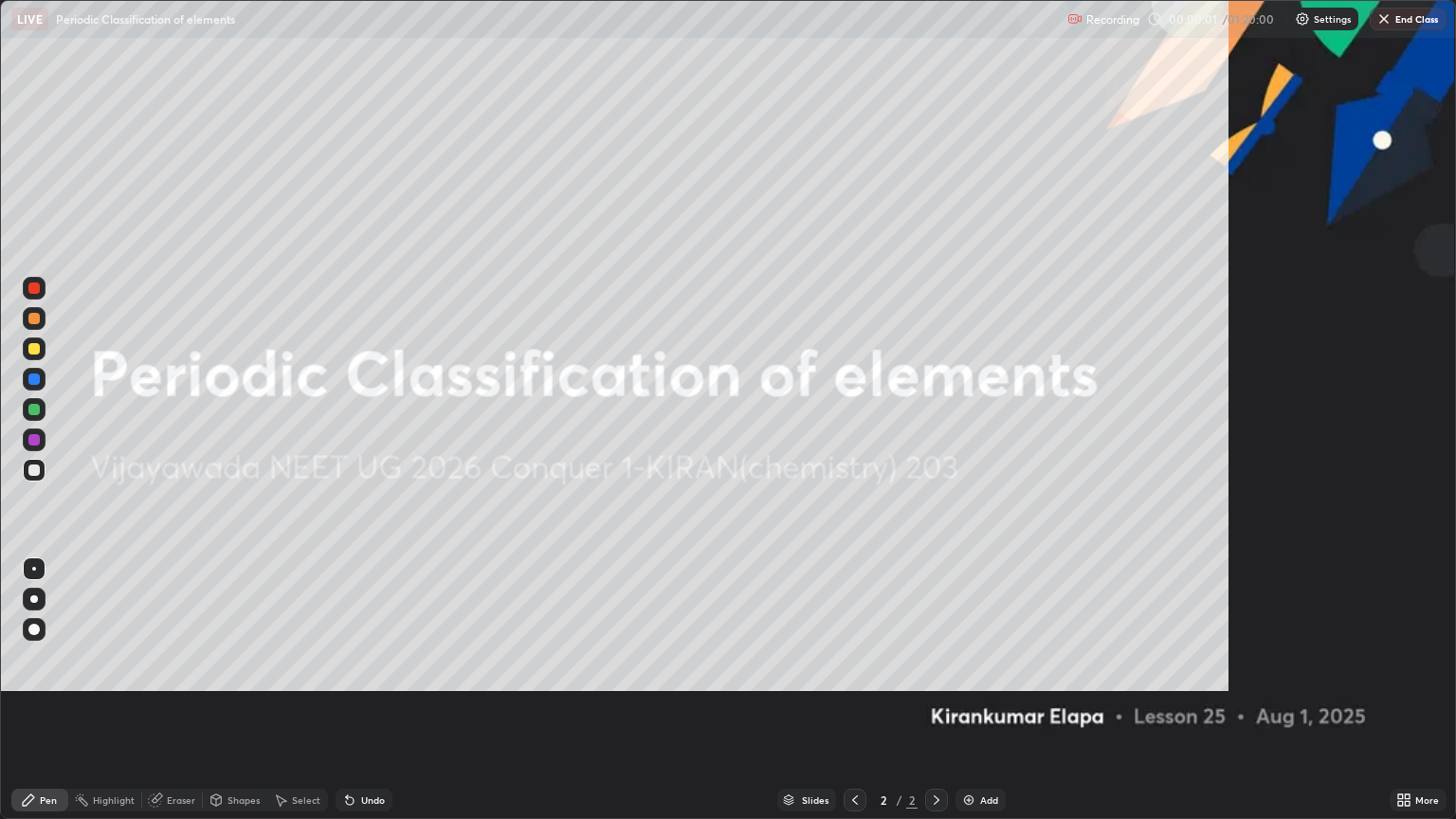 scroll, scrollTop: 93973, scrollLeft: 93336, axis: both 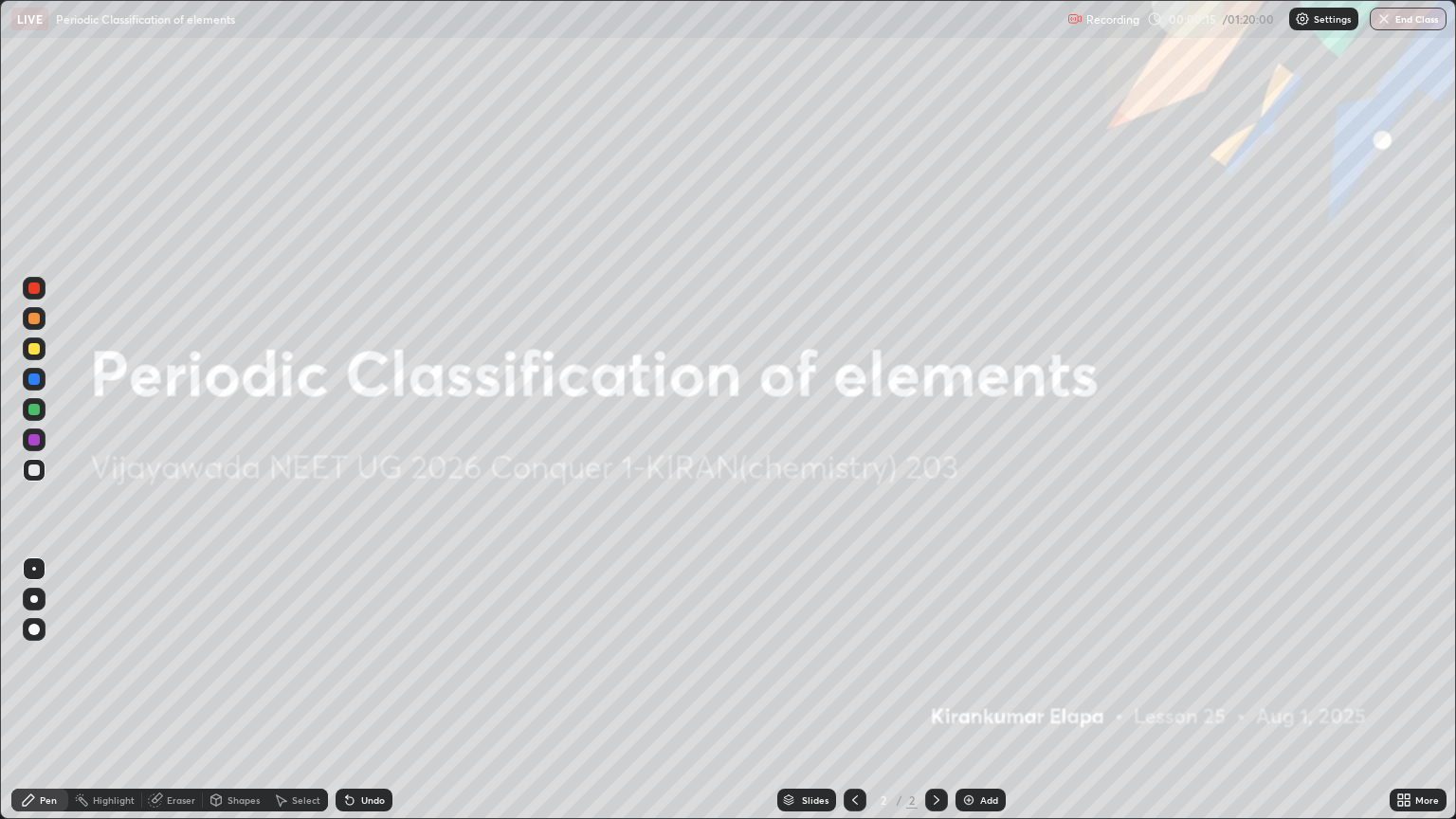 click on "Add" at bounding box center [989, 800] 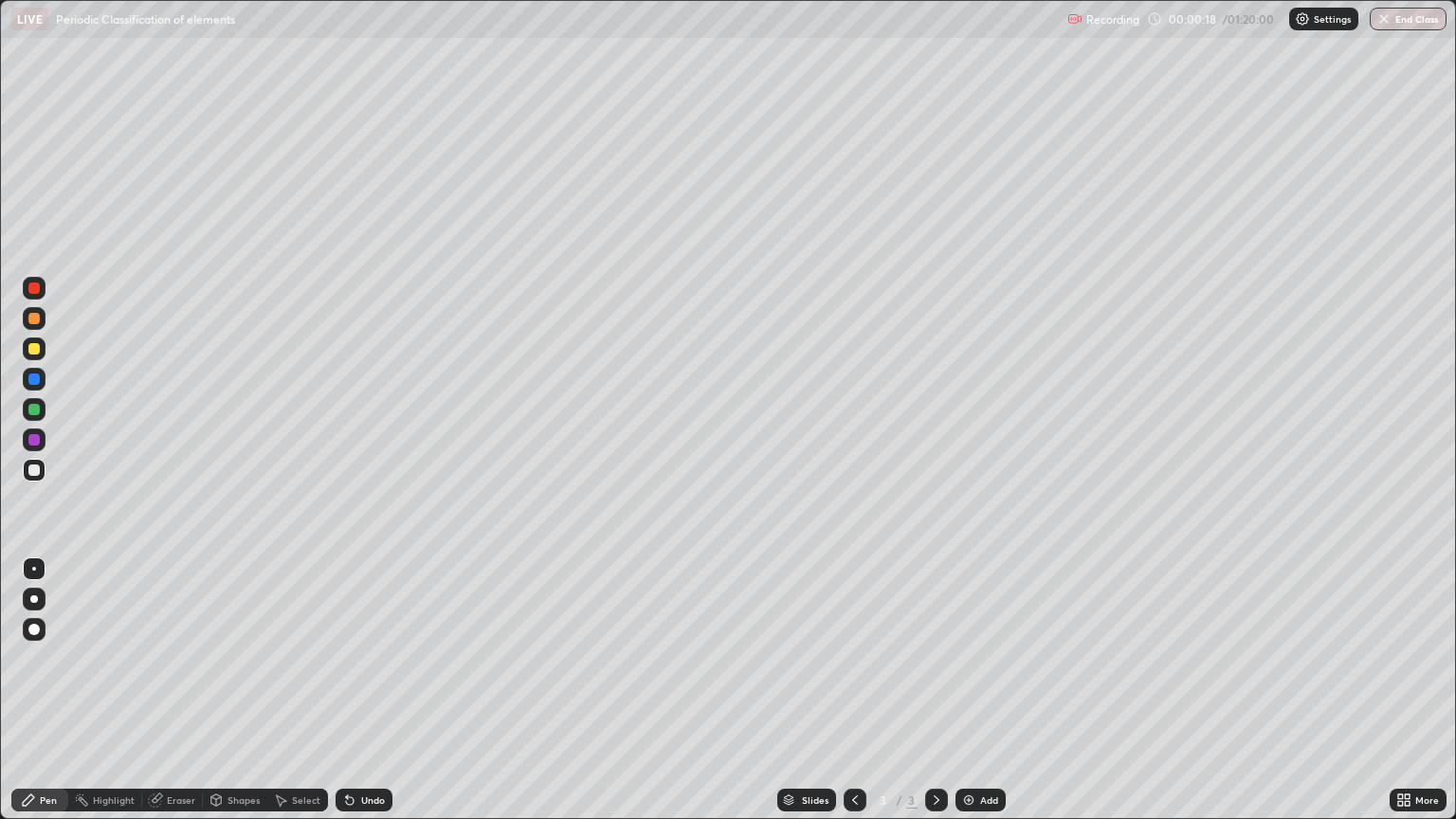 click at bounding box center [34, 599] 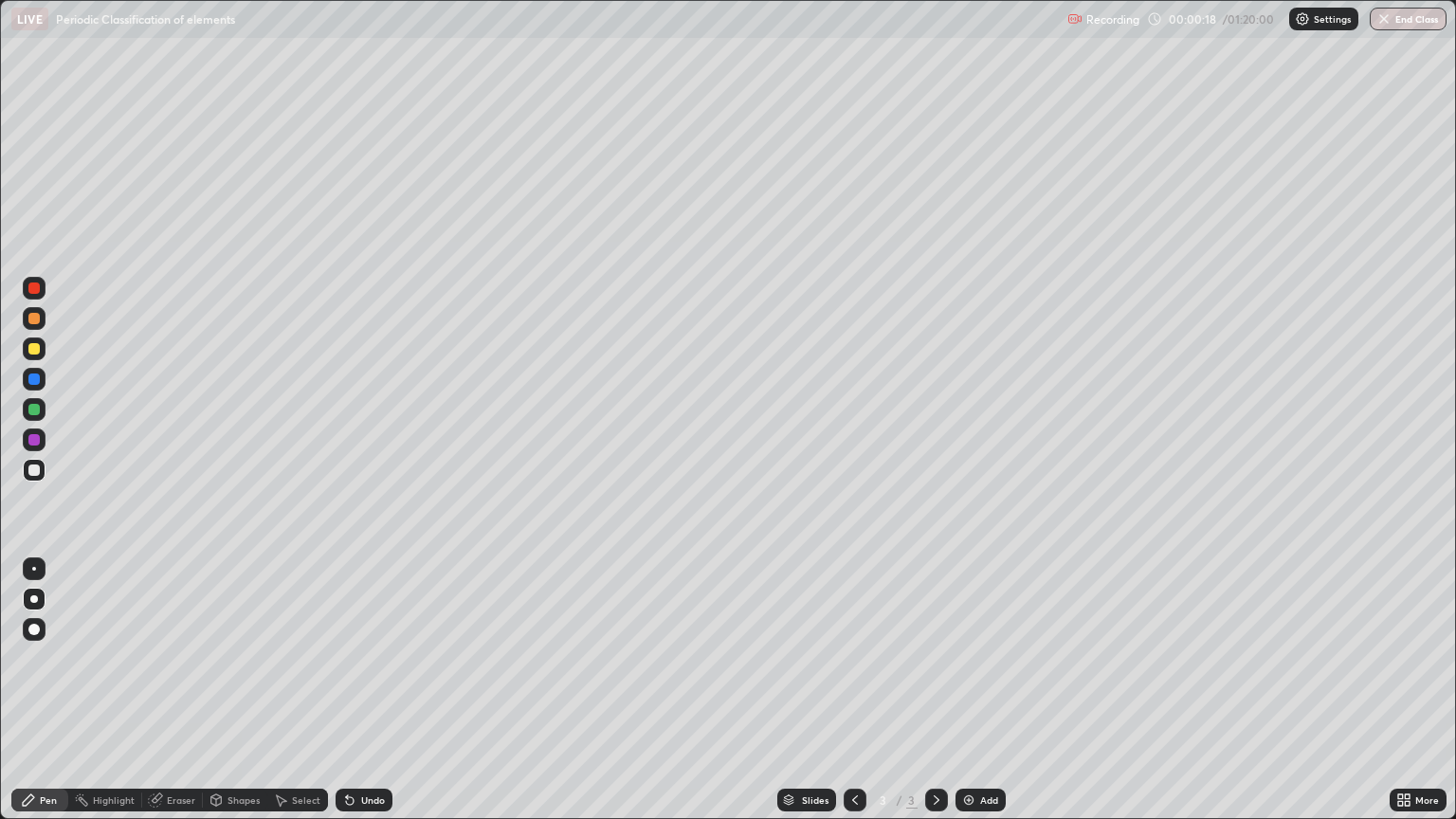 click at bounding box center (34, 629) 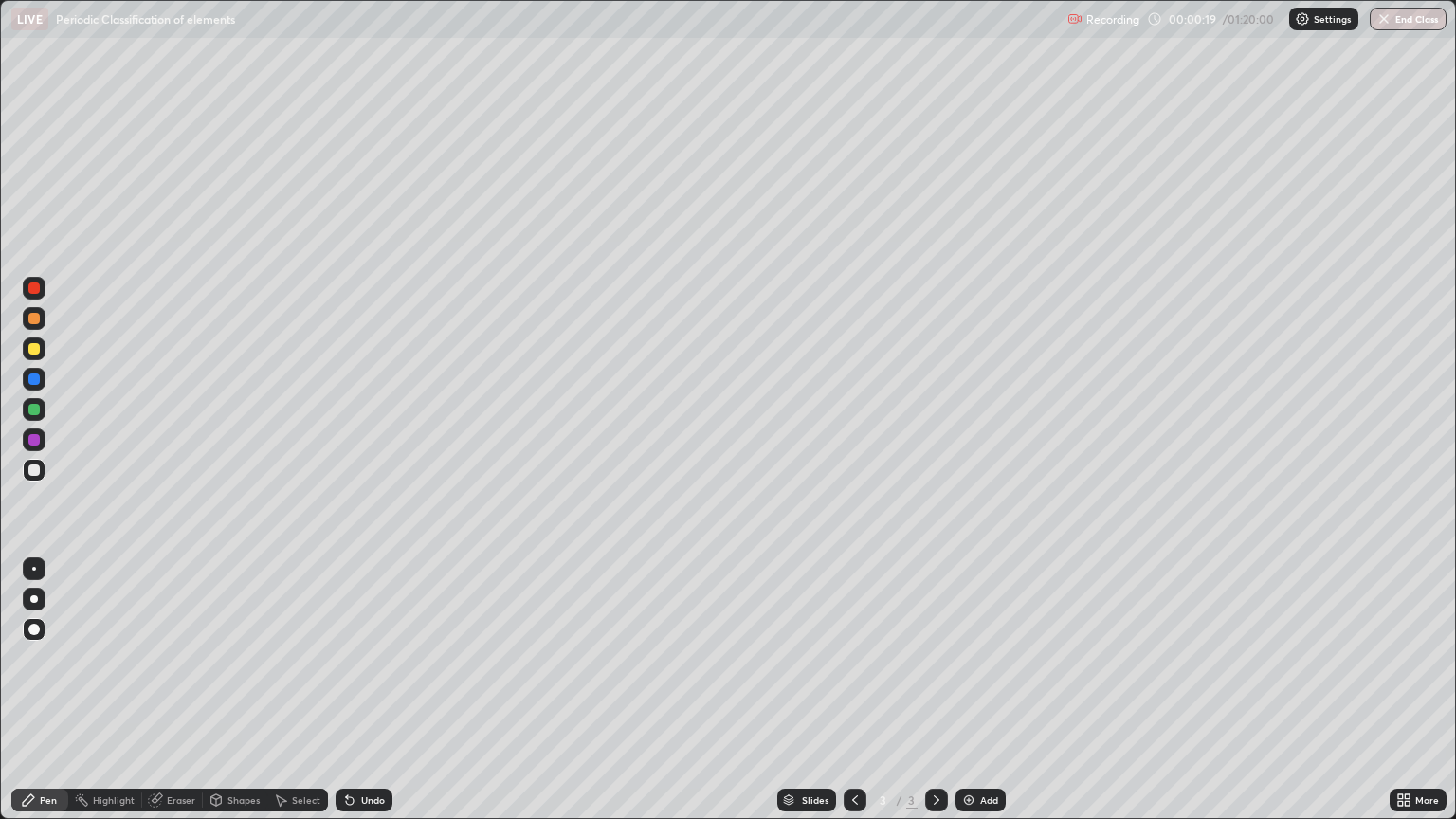 click at bounding box center [34, 349] 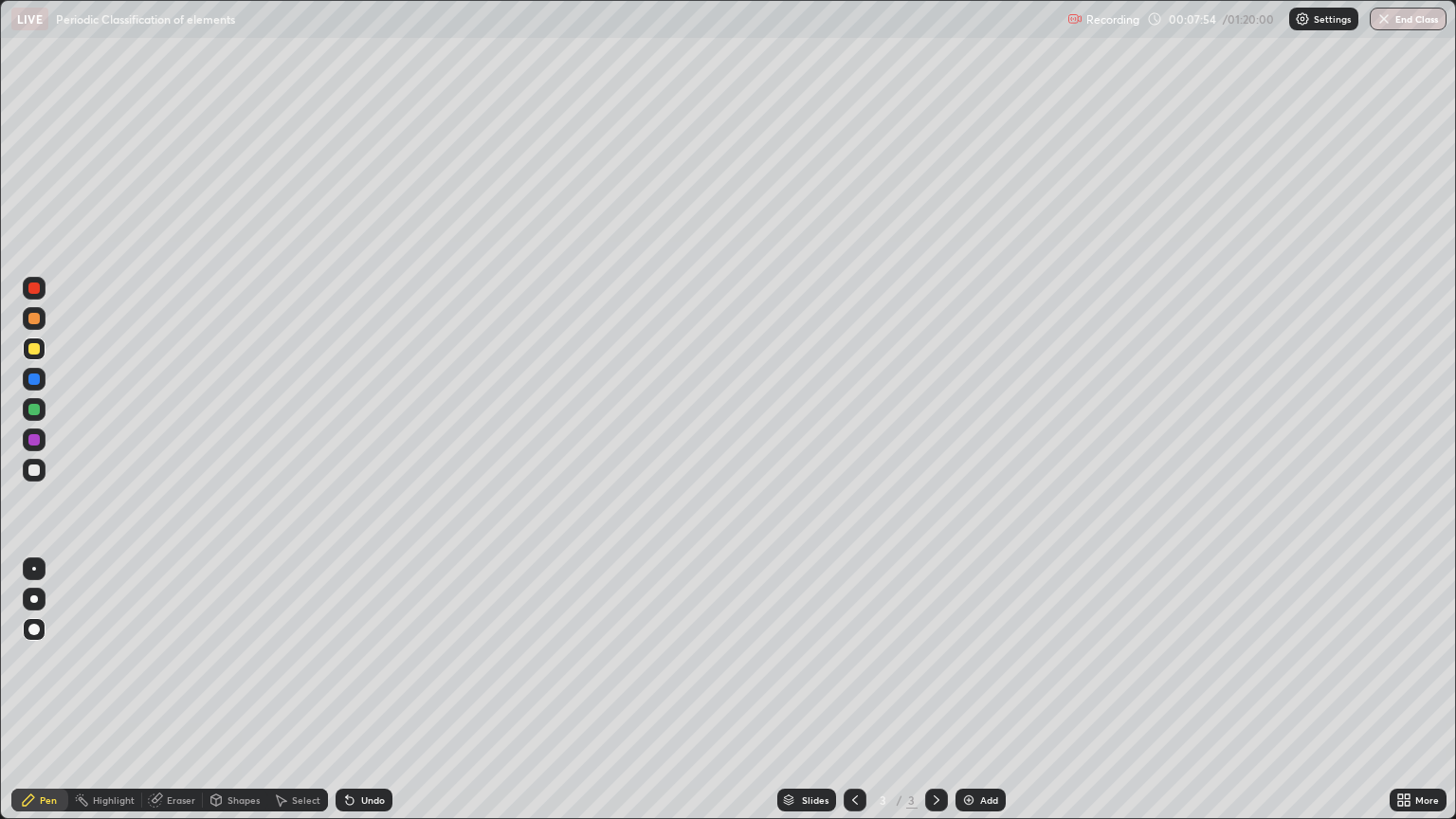 click on "Undo" at bounding box center [373, 800] 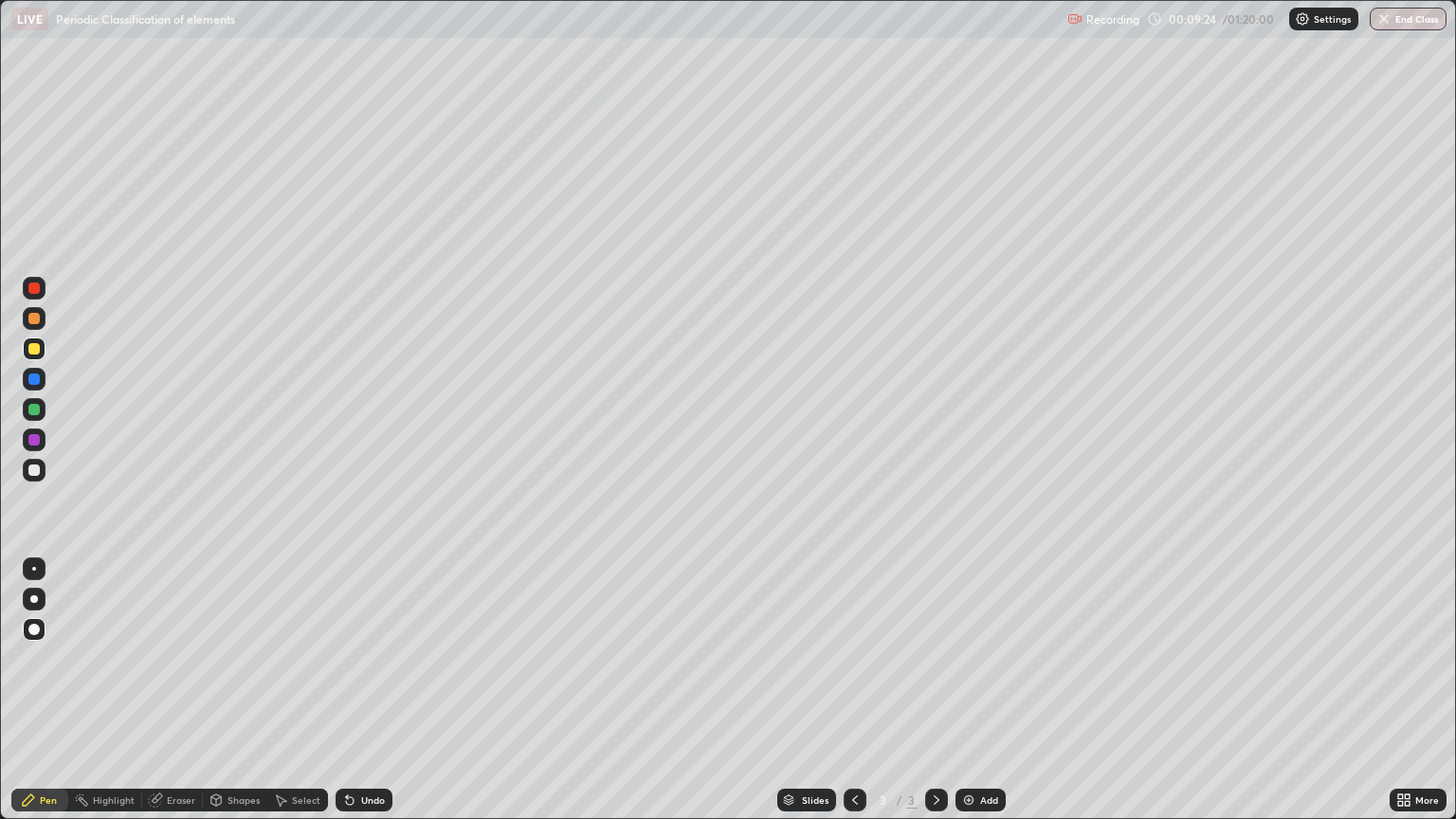 click at bounding box center (34, 349) 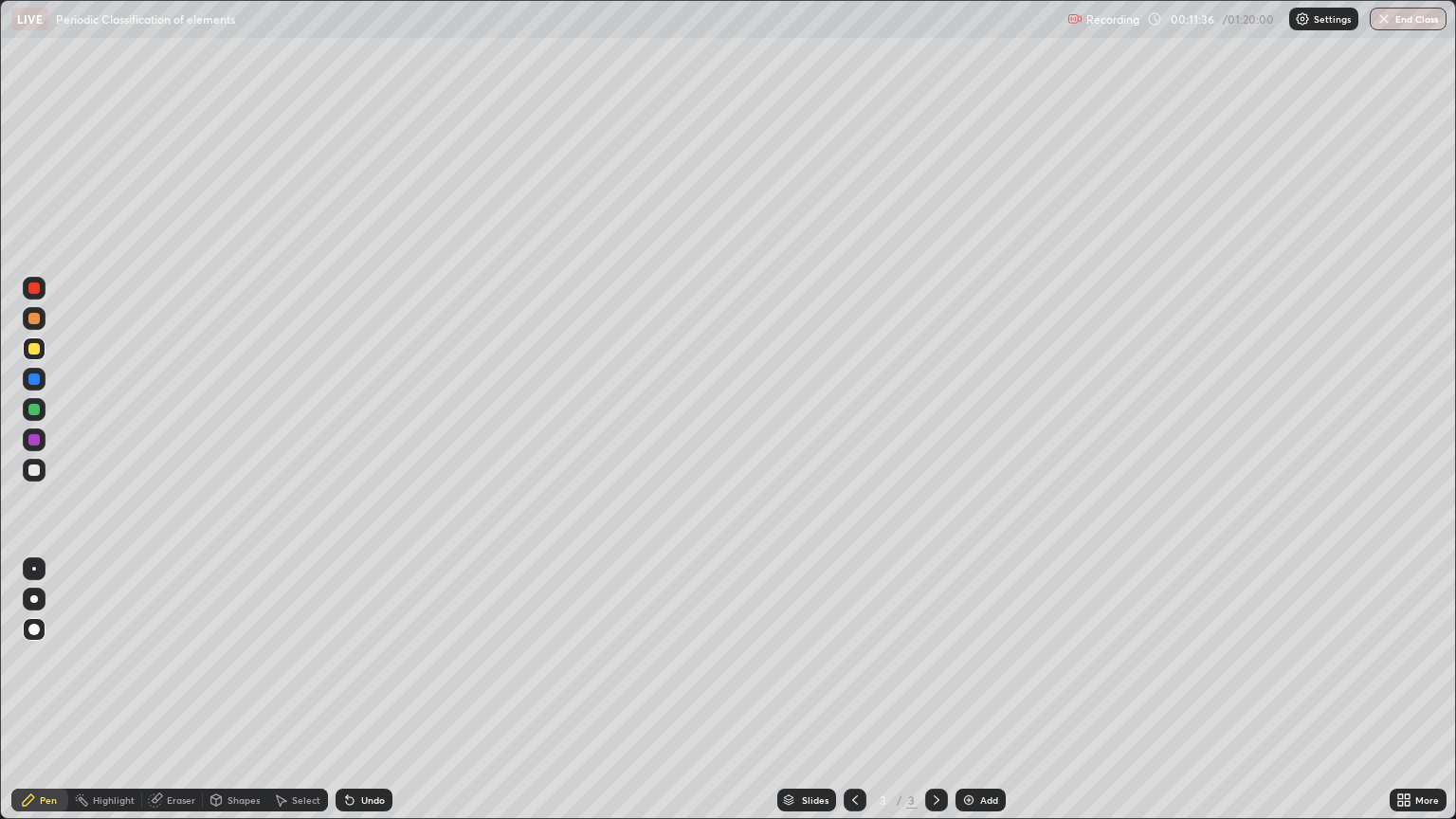 click at bounding box center (34, 318) 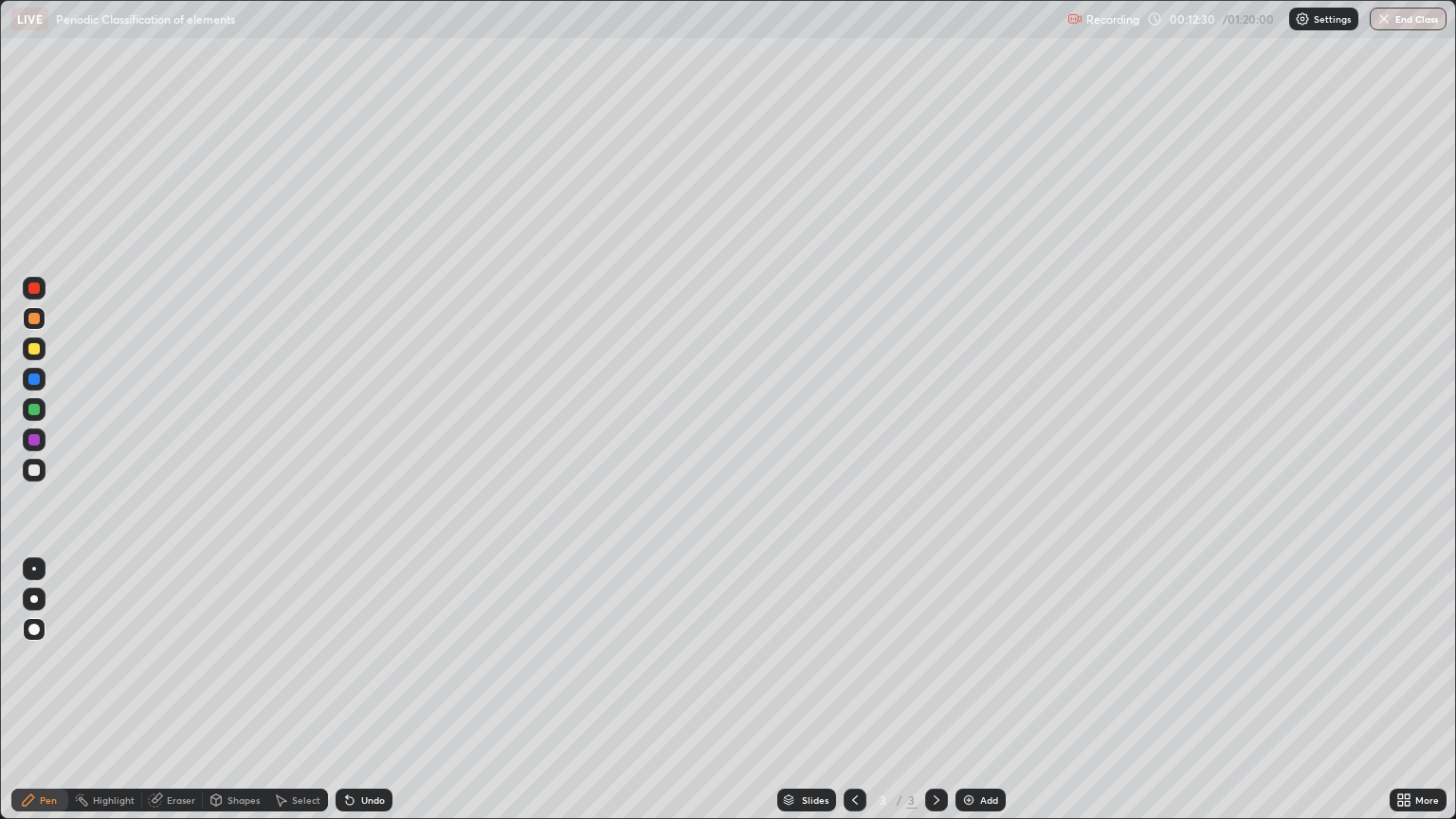 click at bounding box center (34, 470) 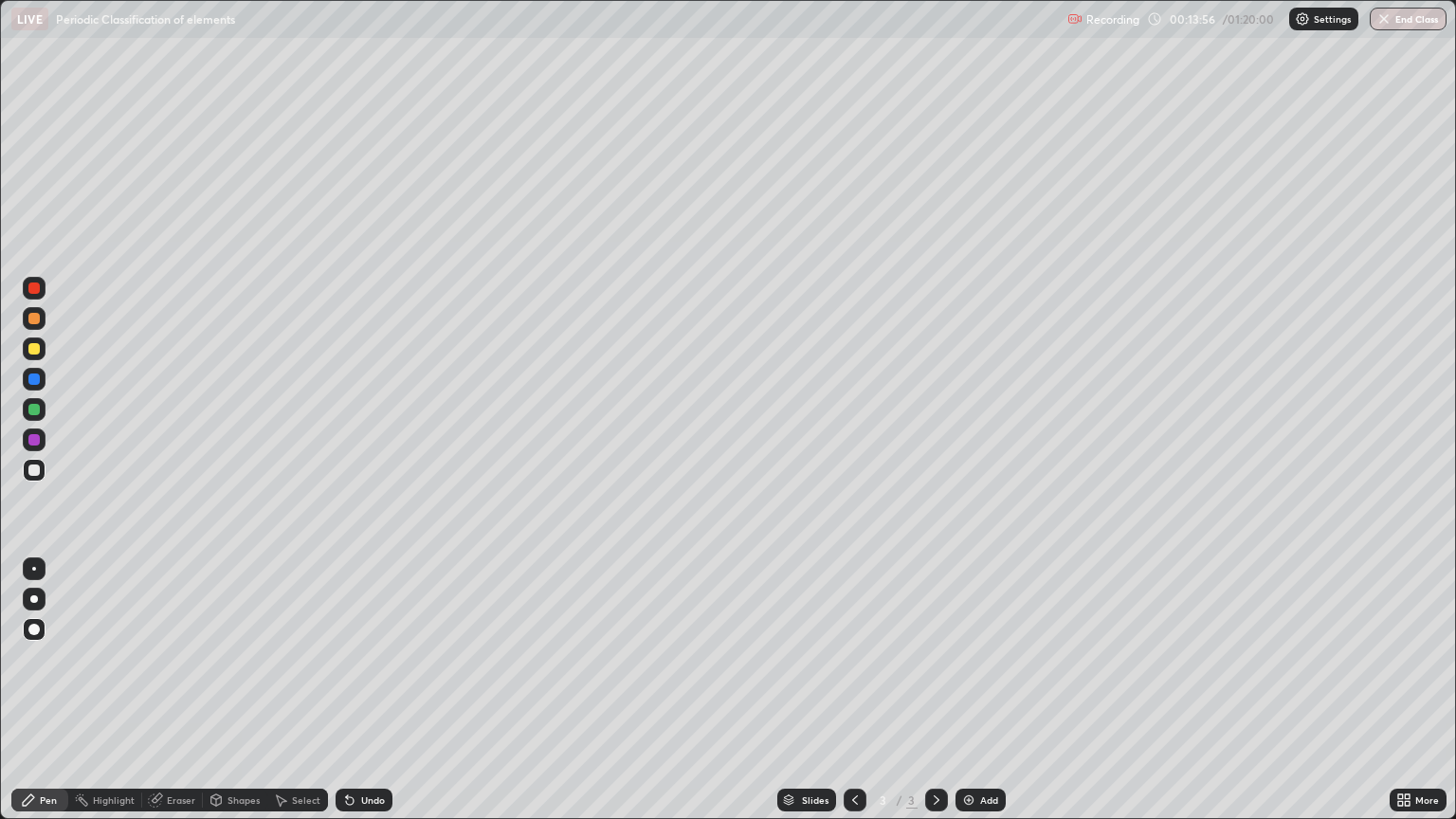 click at bounding box center [969, 800] 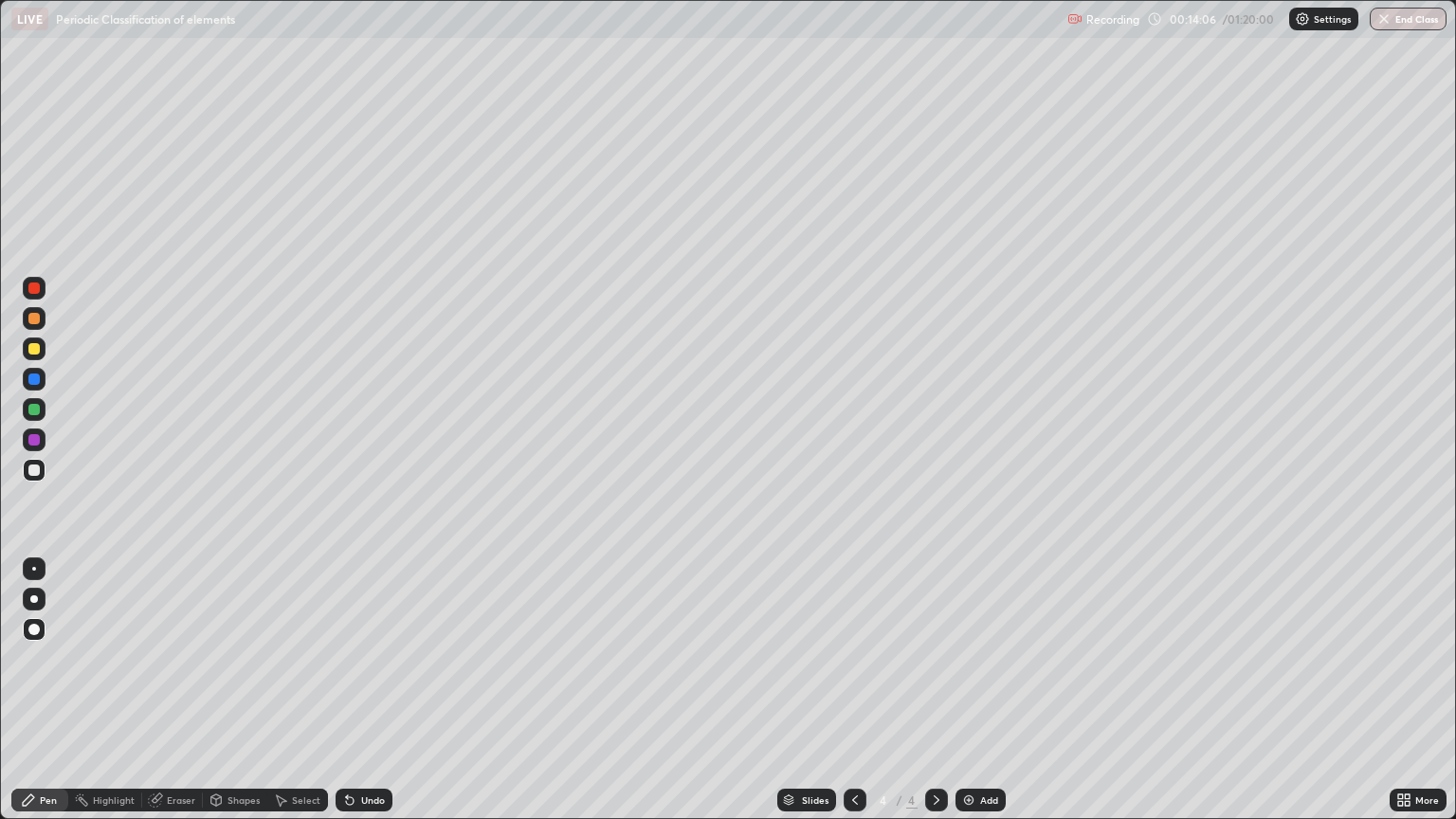 click at bounding box center [34, 318] 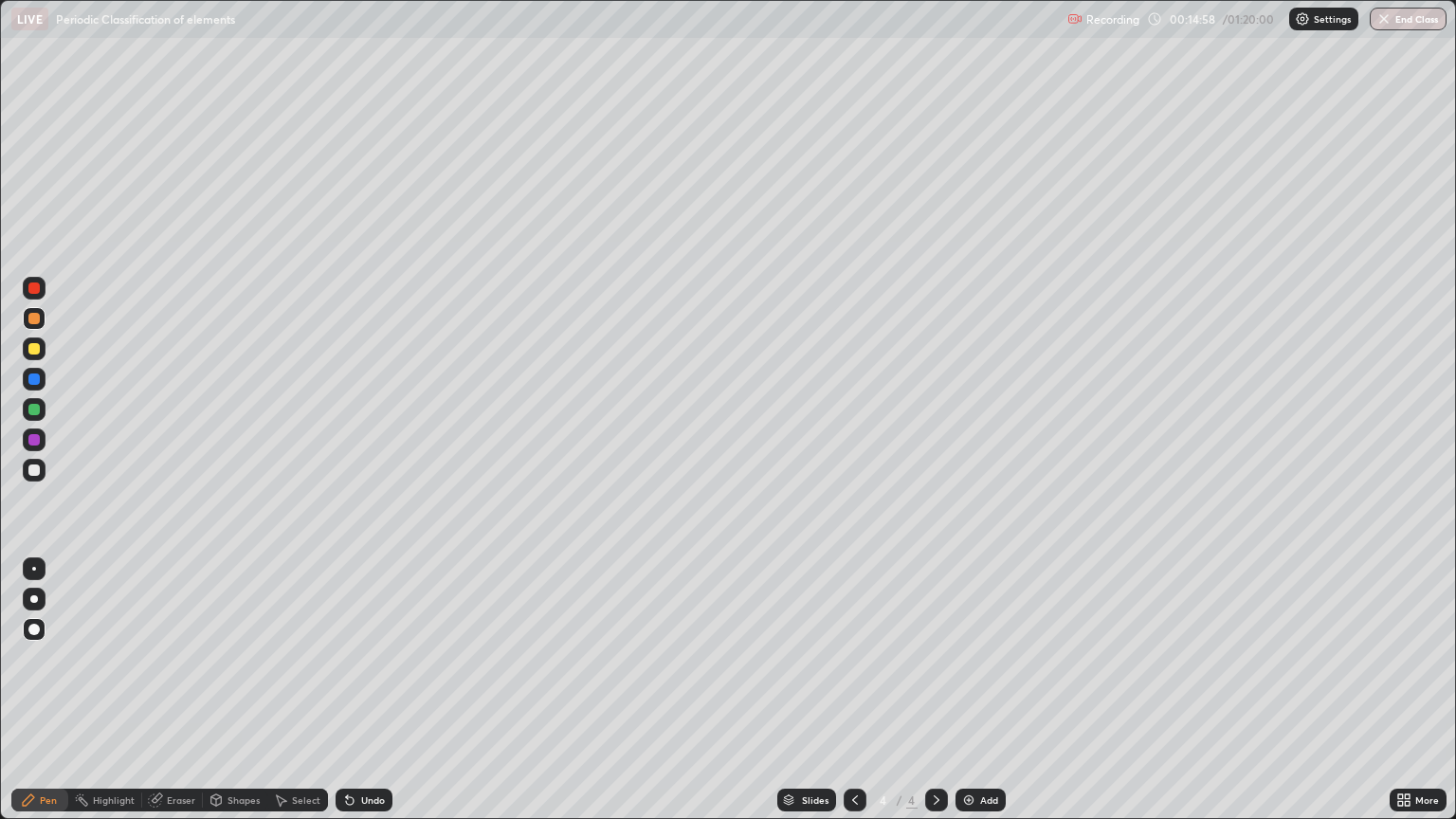 click at bounding box center (34, 349) 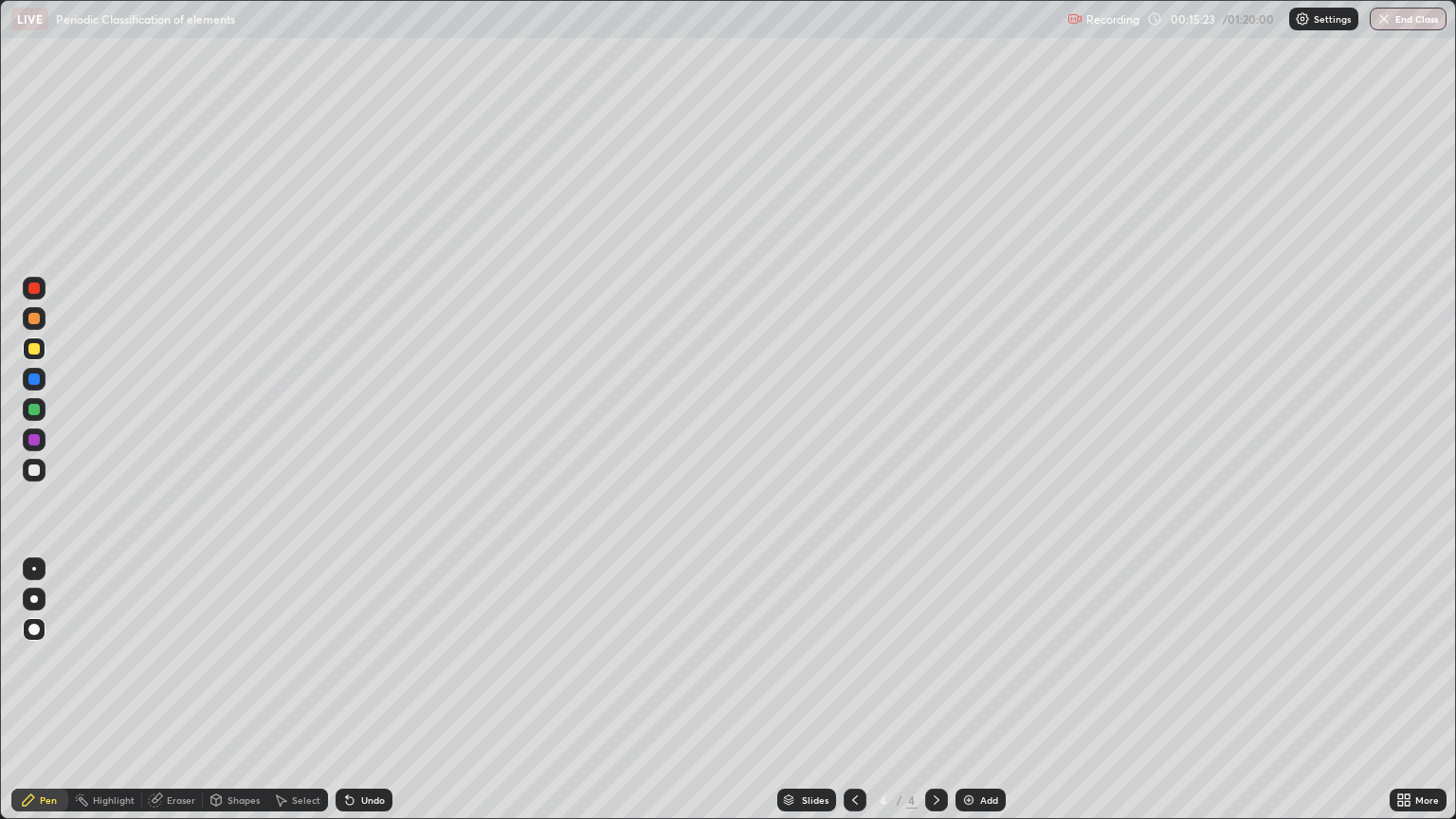 click at bounding box center (34, 470) 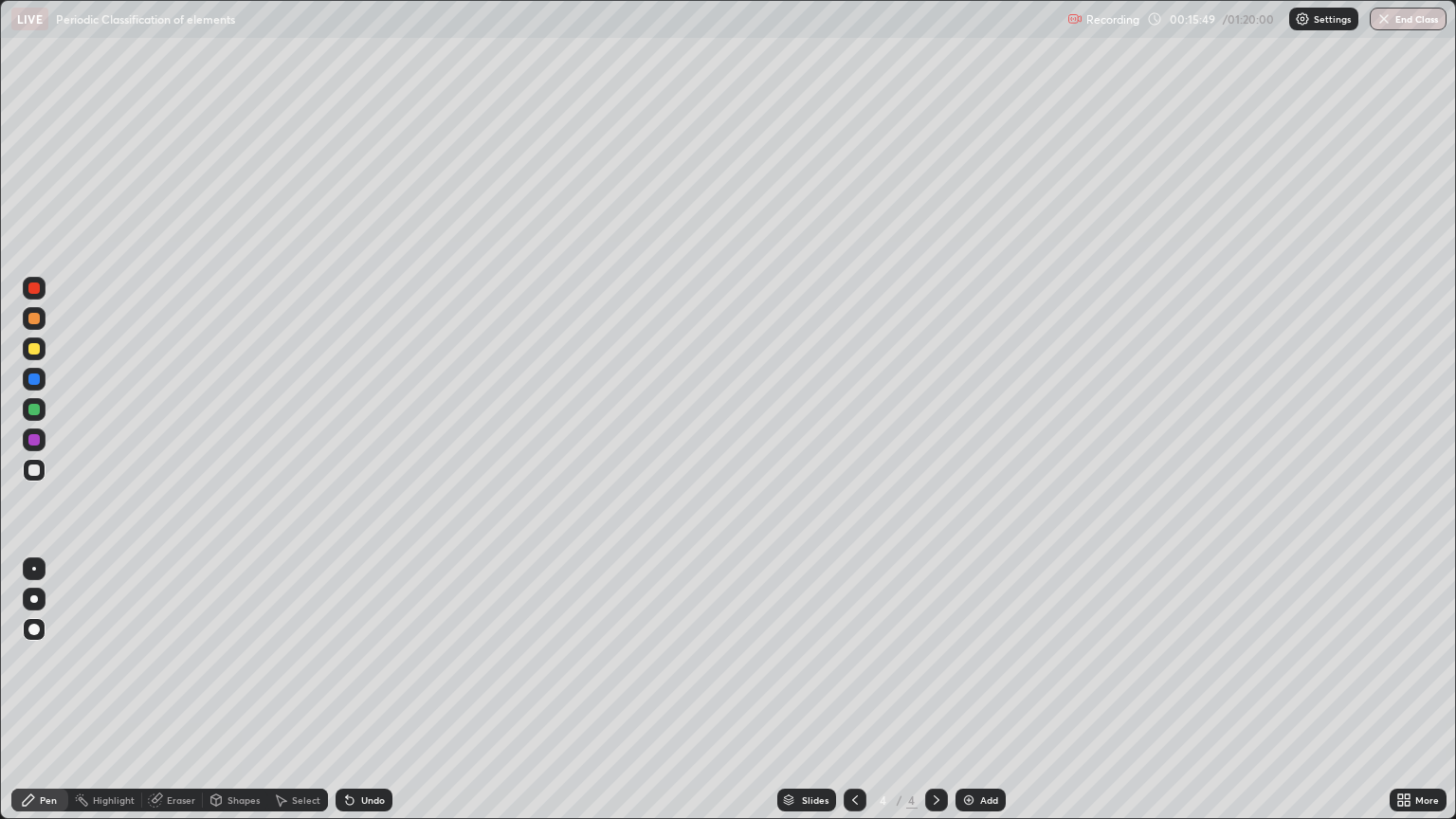 click at bounding box center (34, 440) 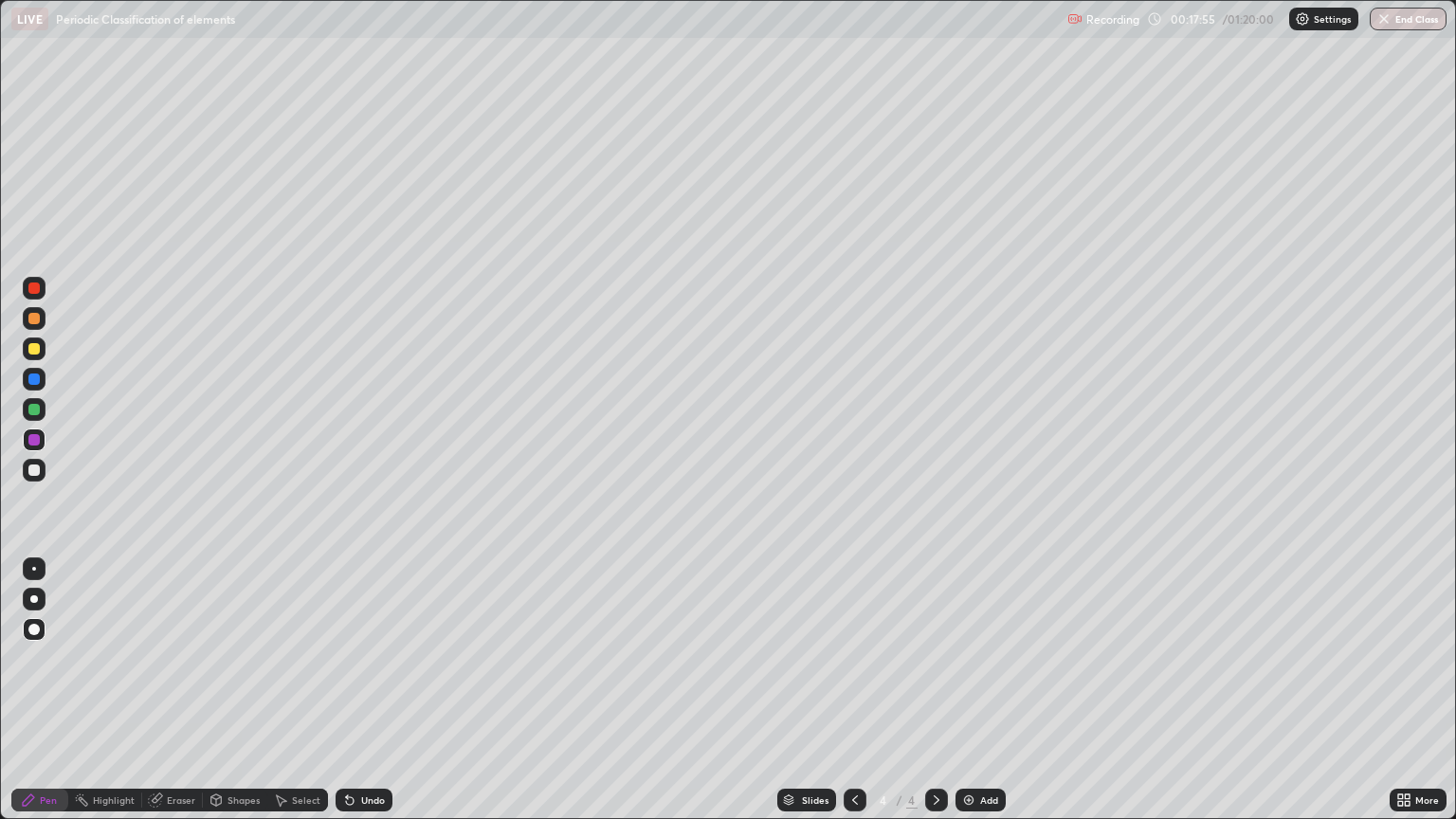 click at bounding box center [34, 410] 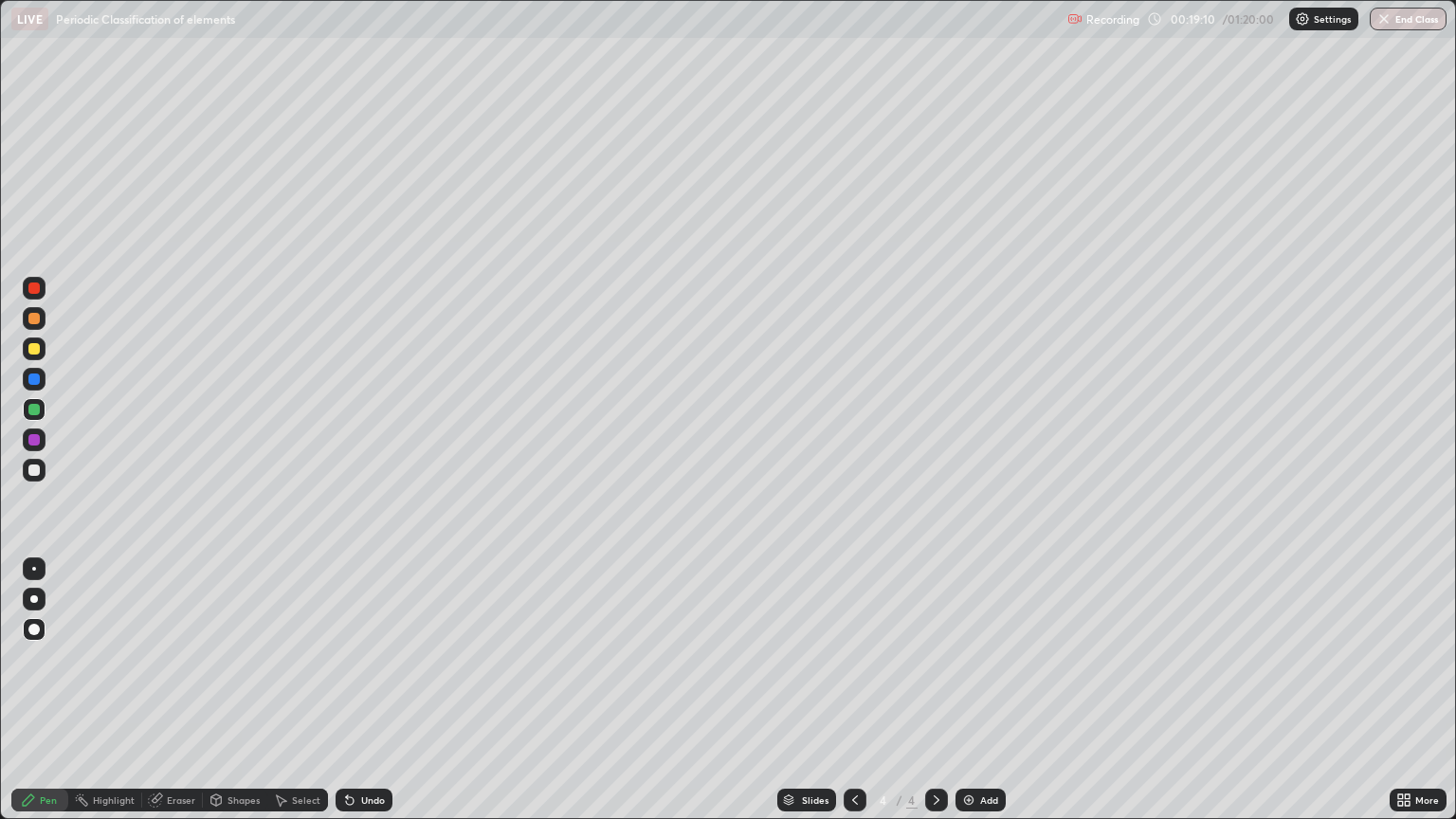 click at bounding box center (34, 470) 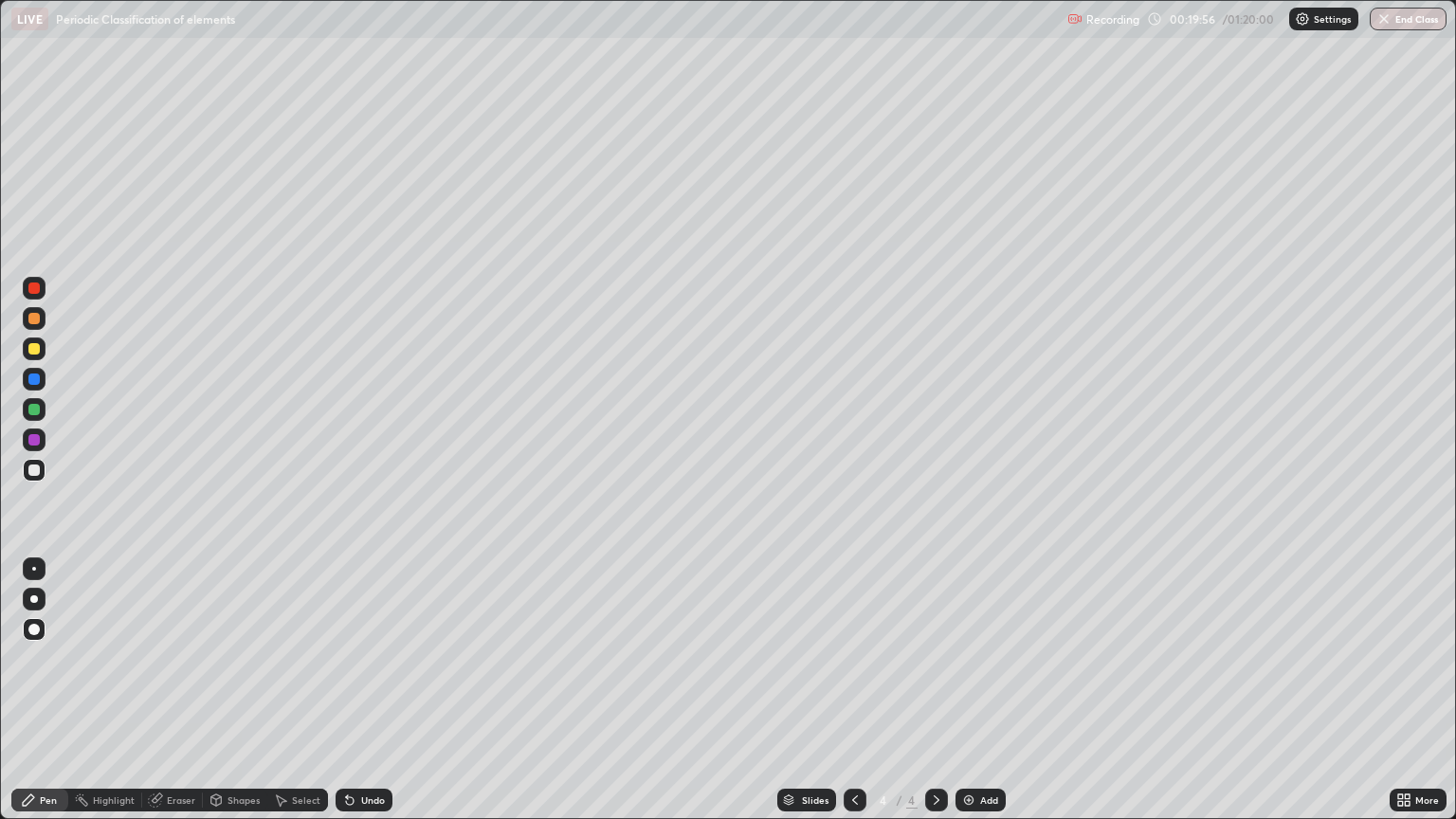click at bounding box center [34, 349] 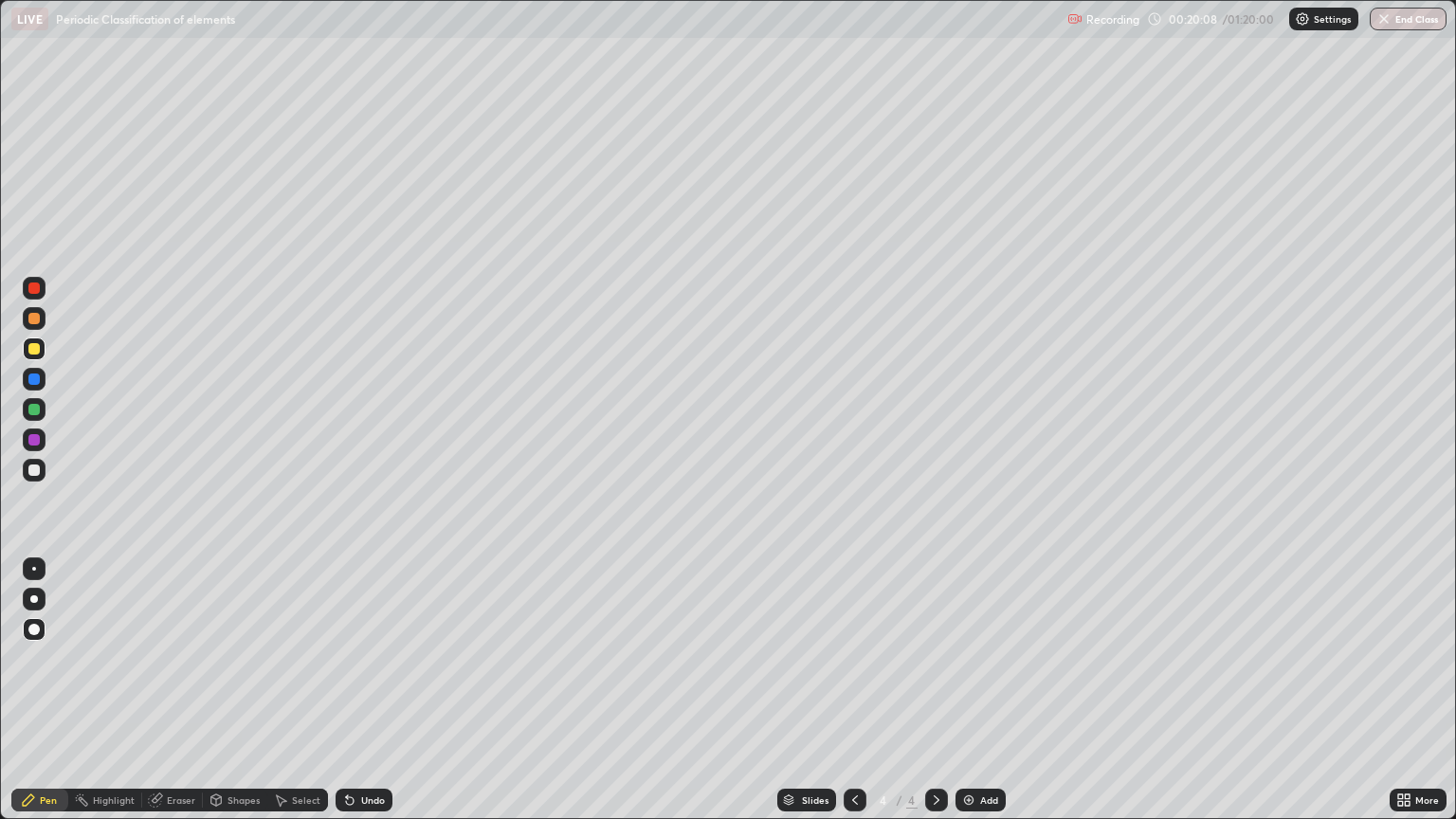 click at bounding box center (34, 318) 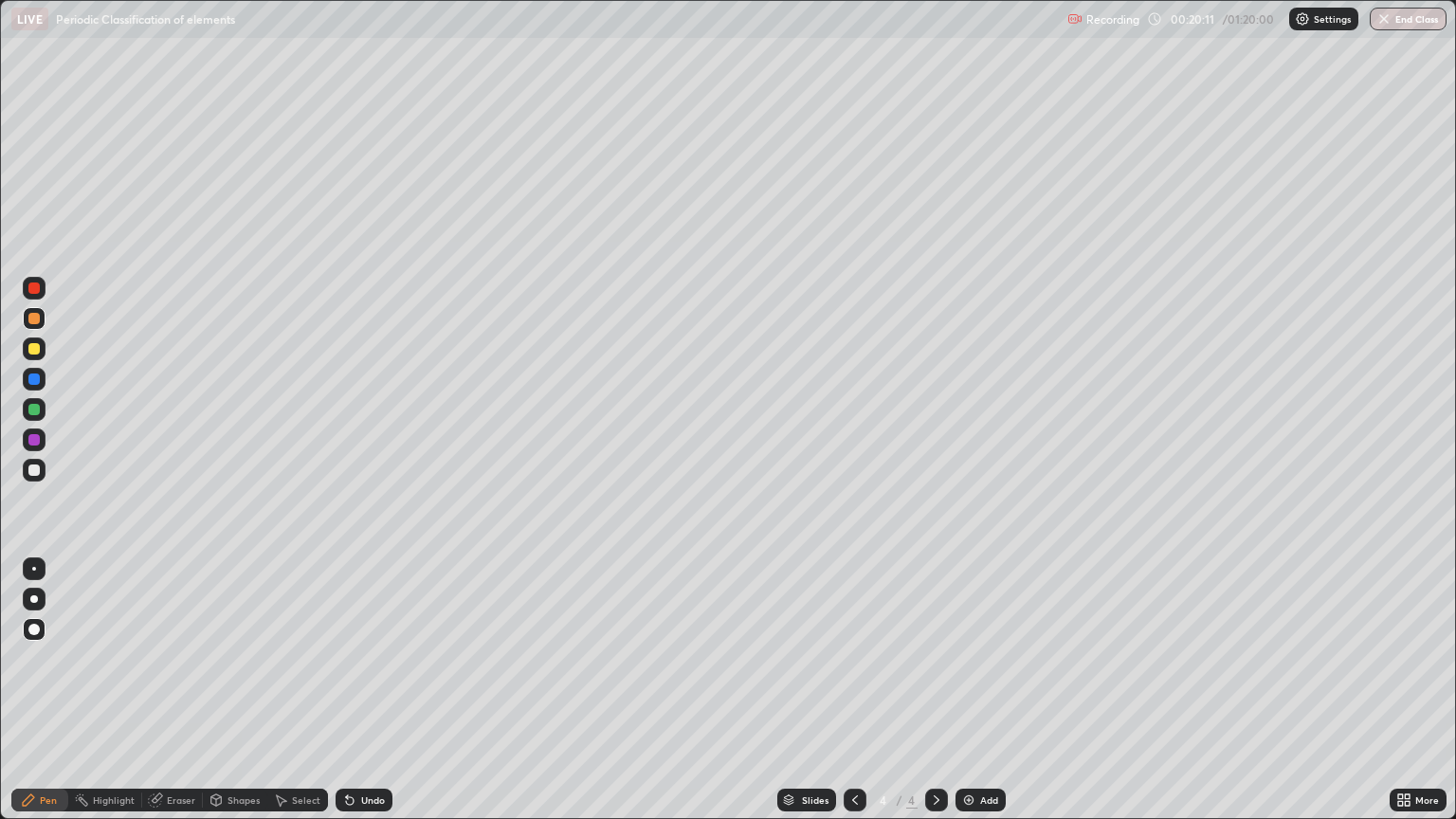 click at bounding box center (34, 379) 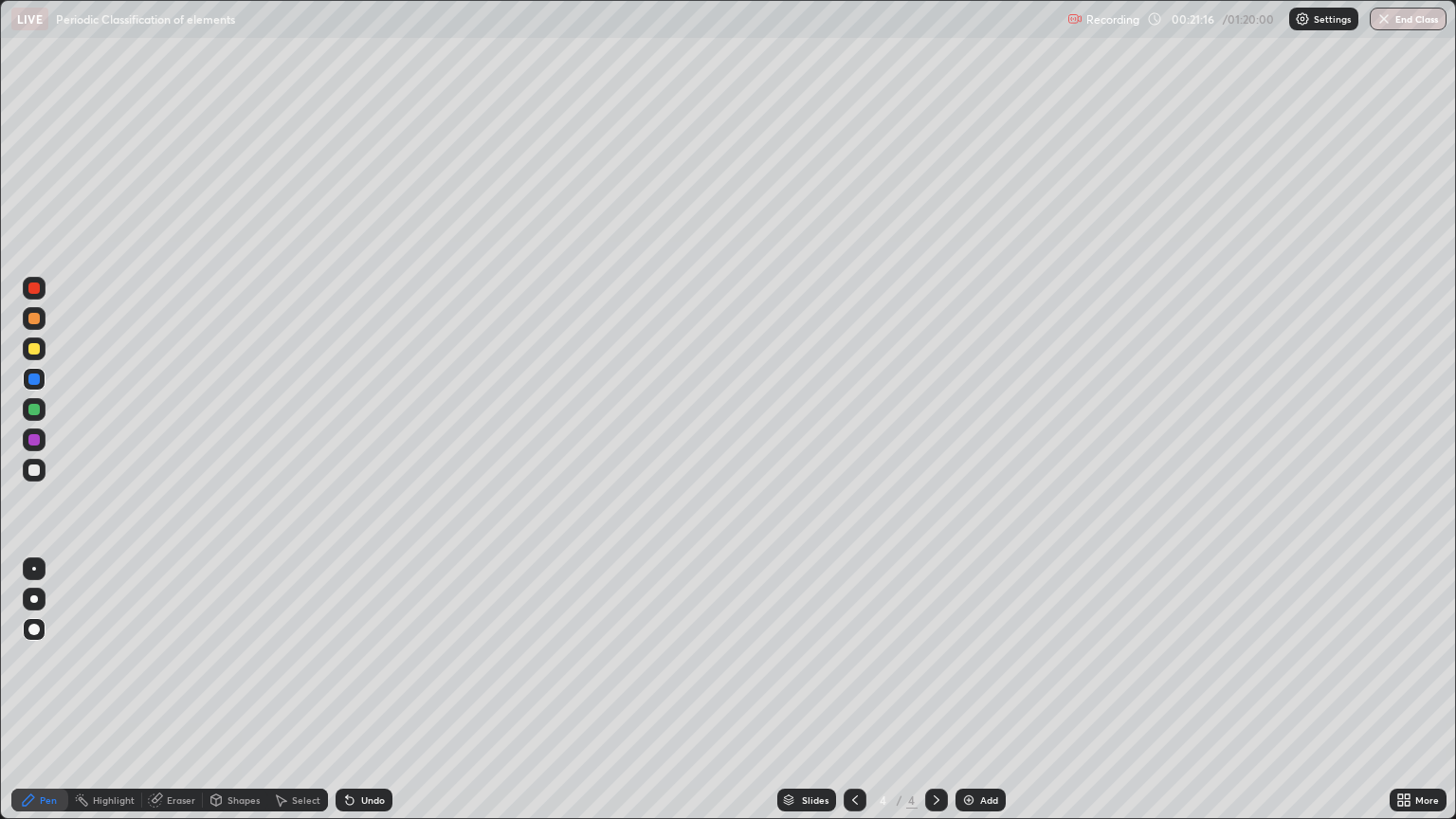 click at bounding box center [969, 800] 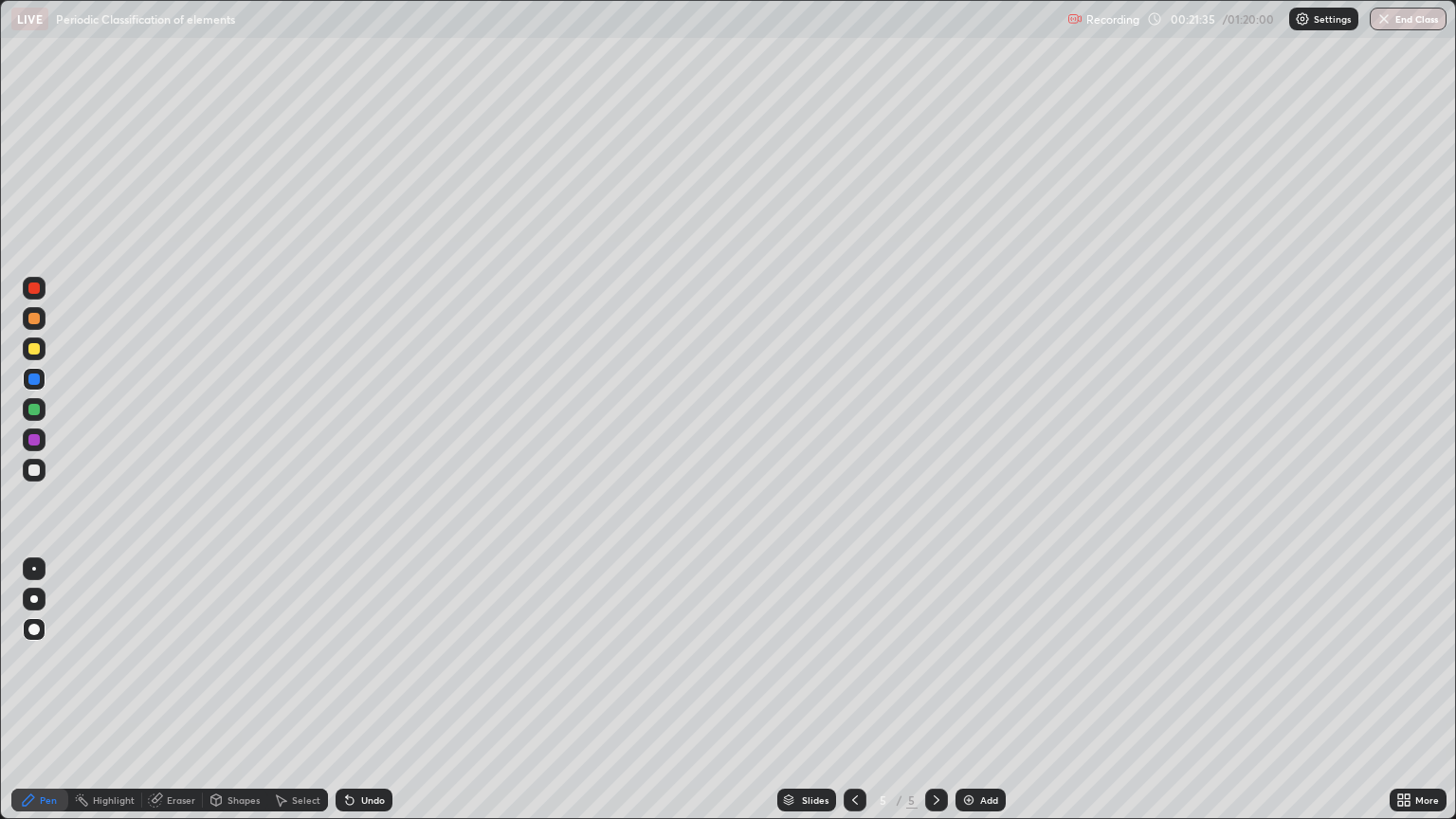 click at bounding box center (34, 349) 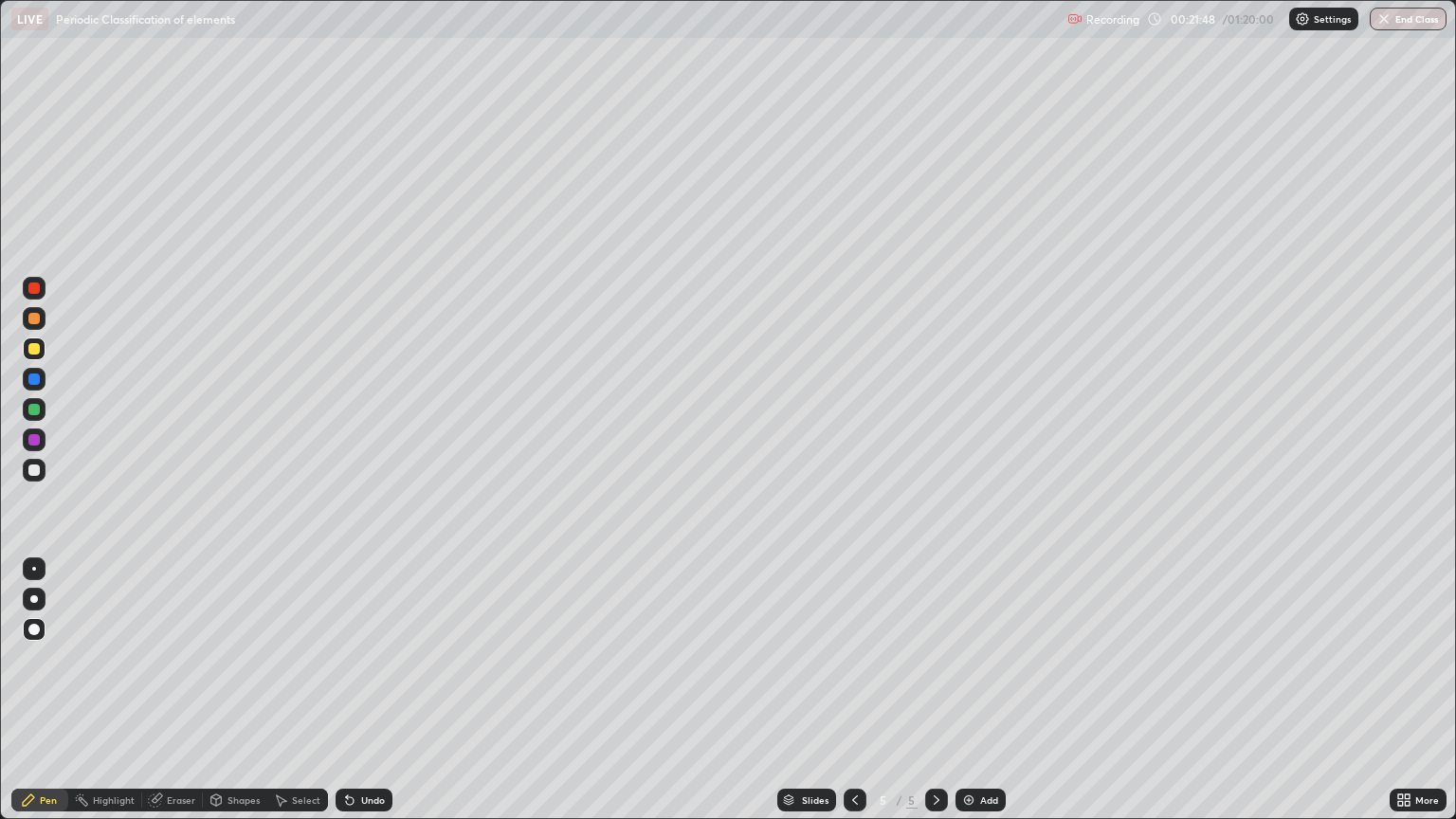 click on "Undo" at bounding box center [373, 800] 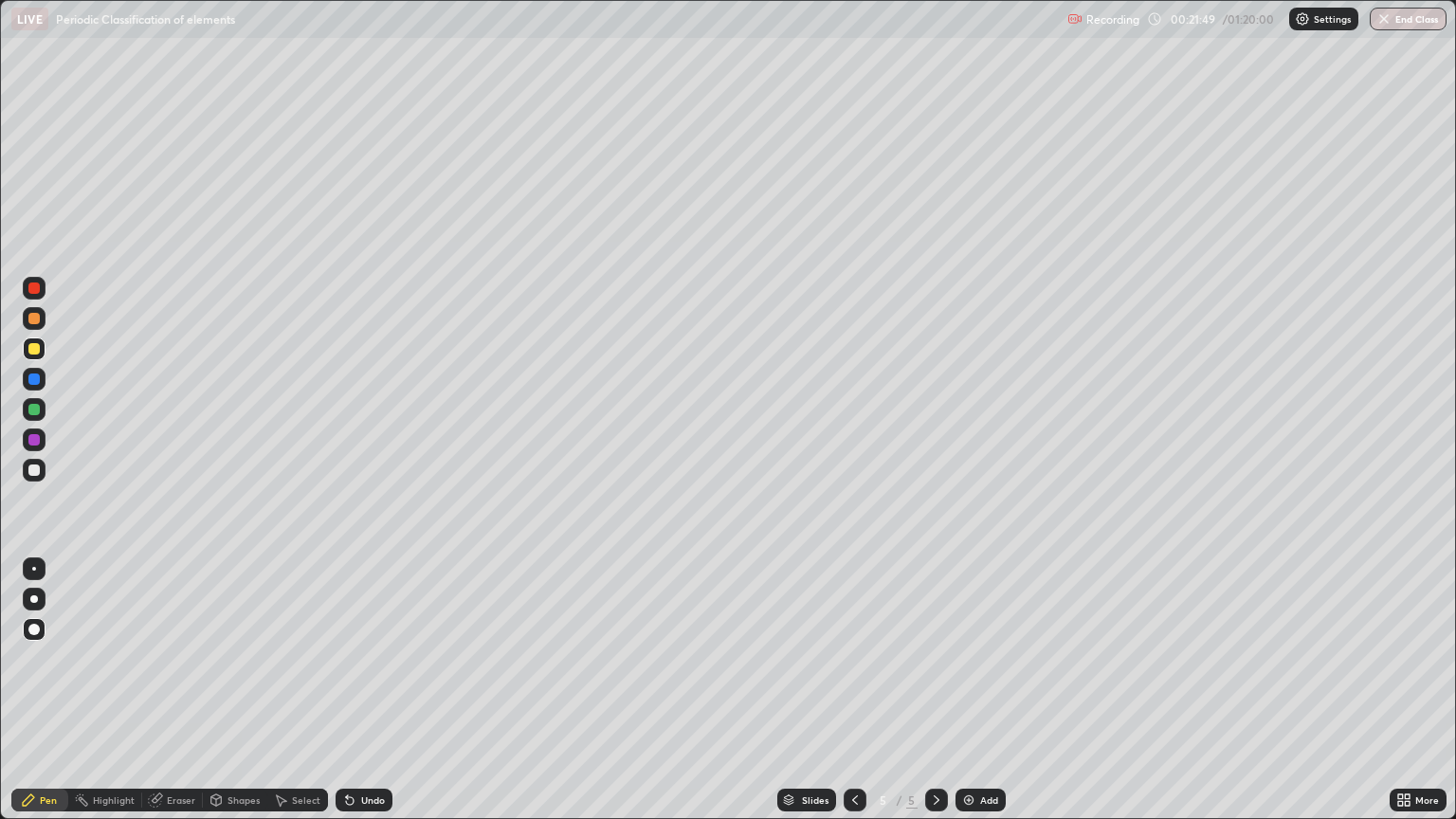 click on "Undo" at bounding box center [364, 800] 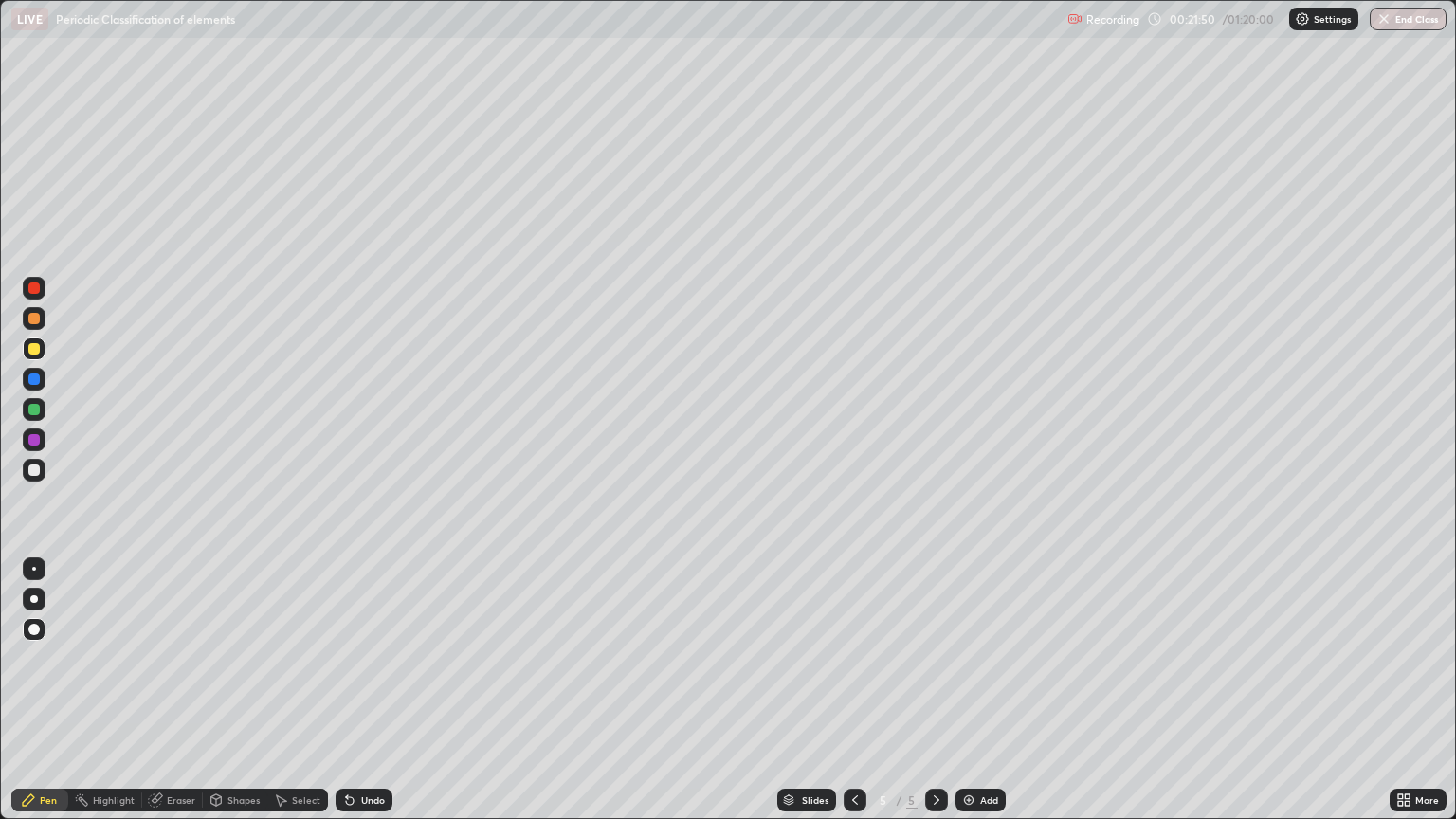 click on "Undo" at bounding box center (364, 800) 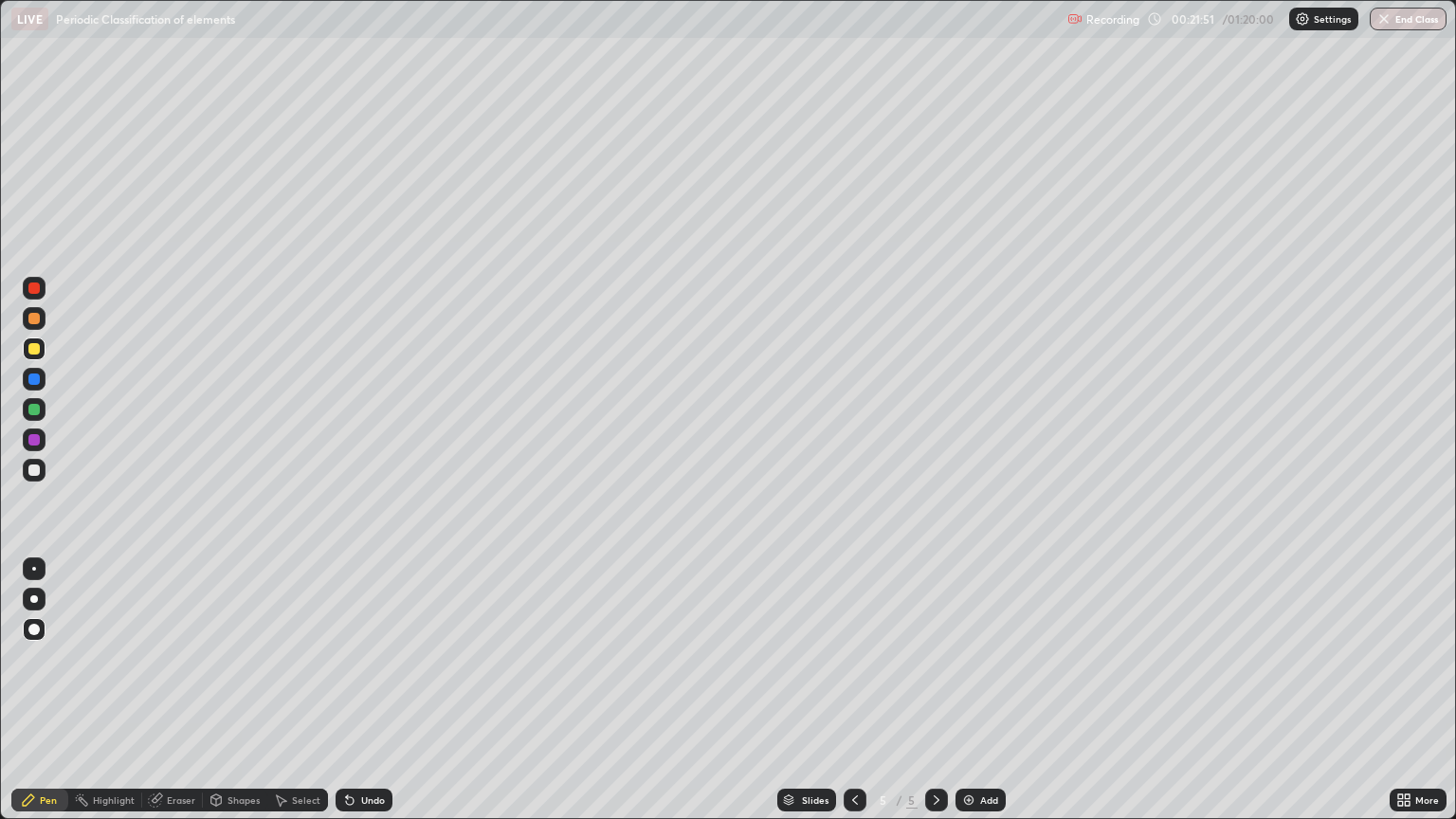 click 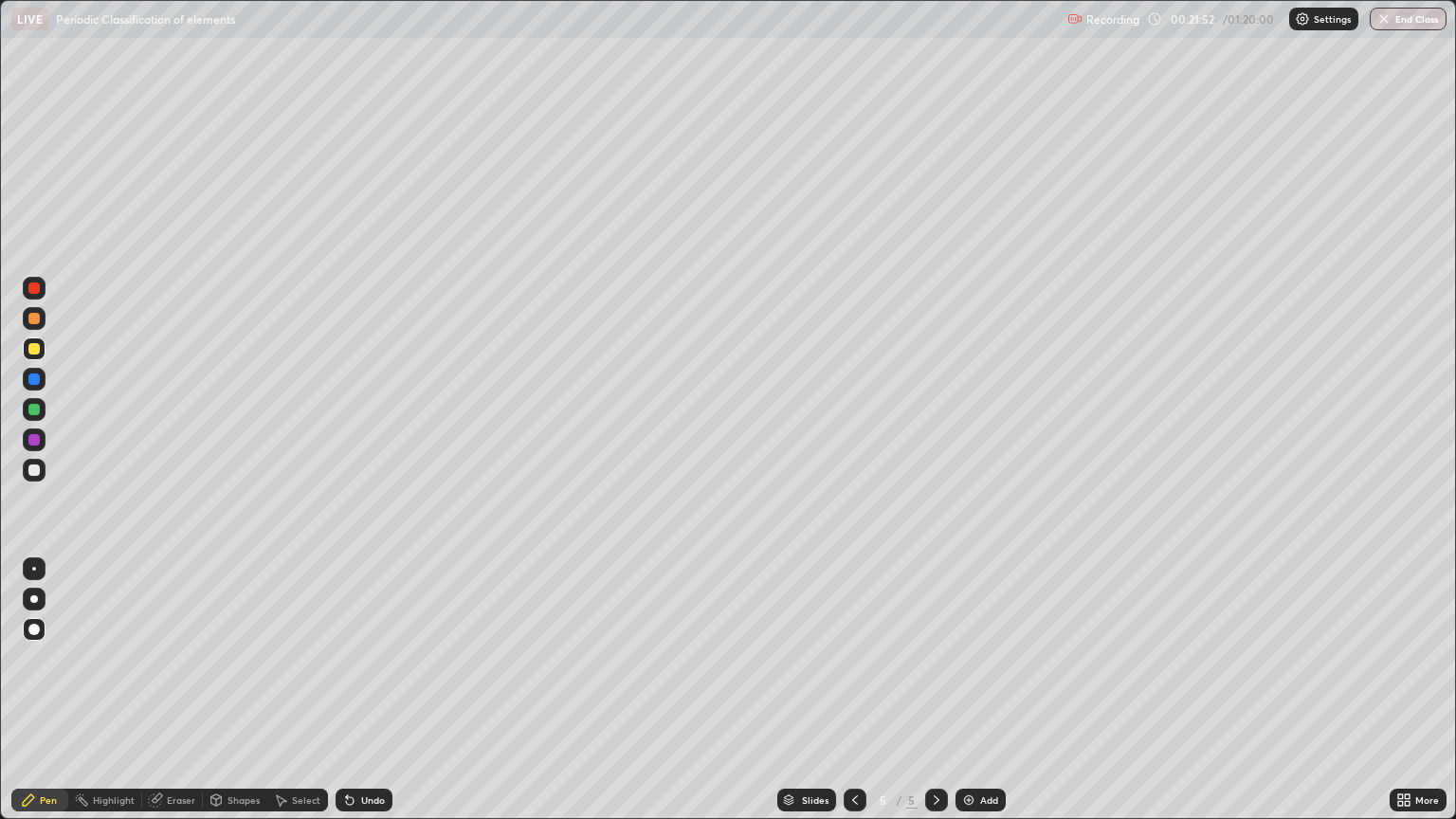click on "Undo" at bounding box center (364, 800) 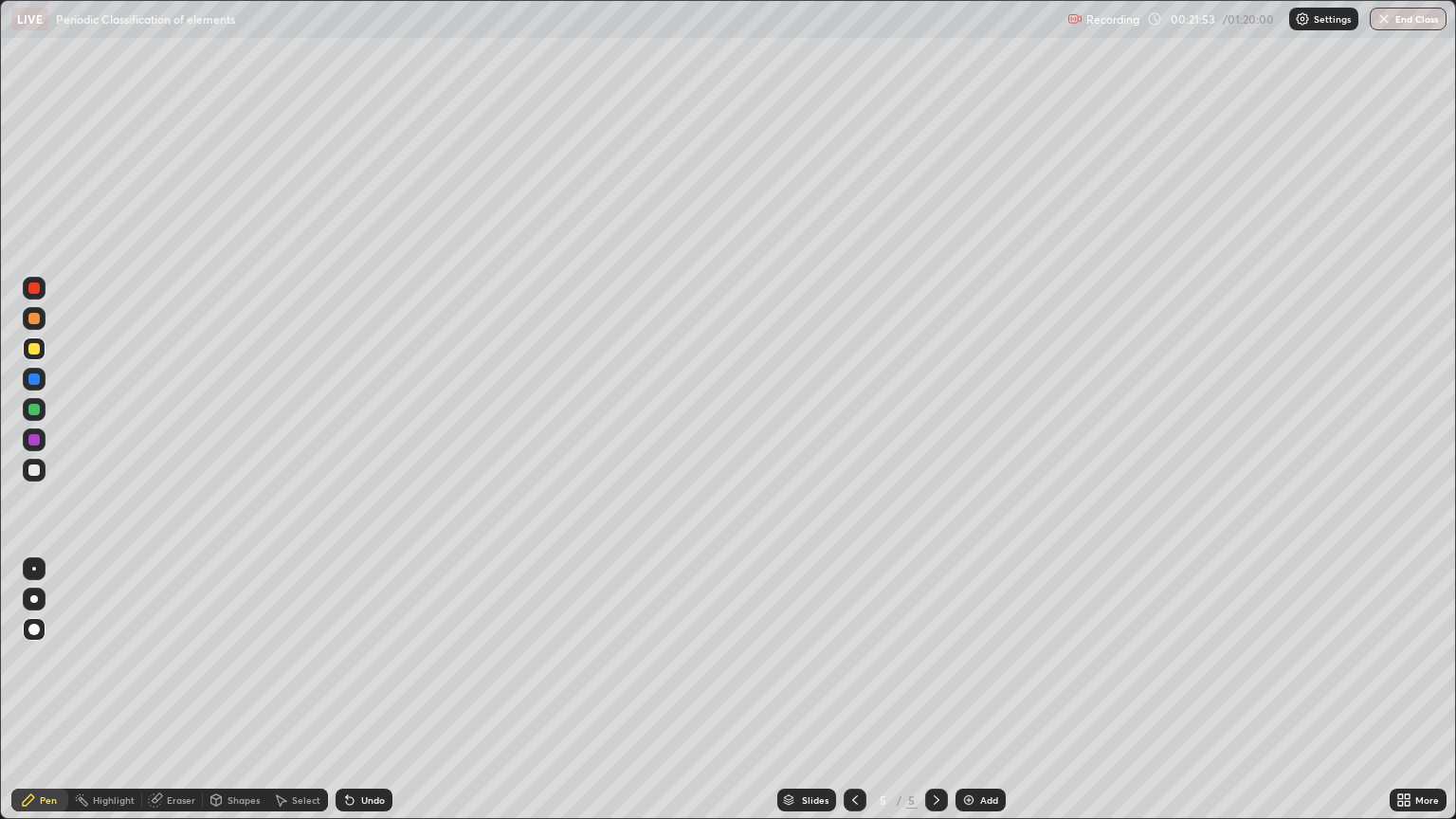 click on "Undo" at bounding box center (373, 800) 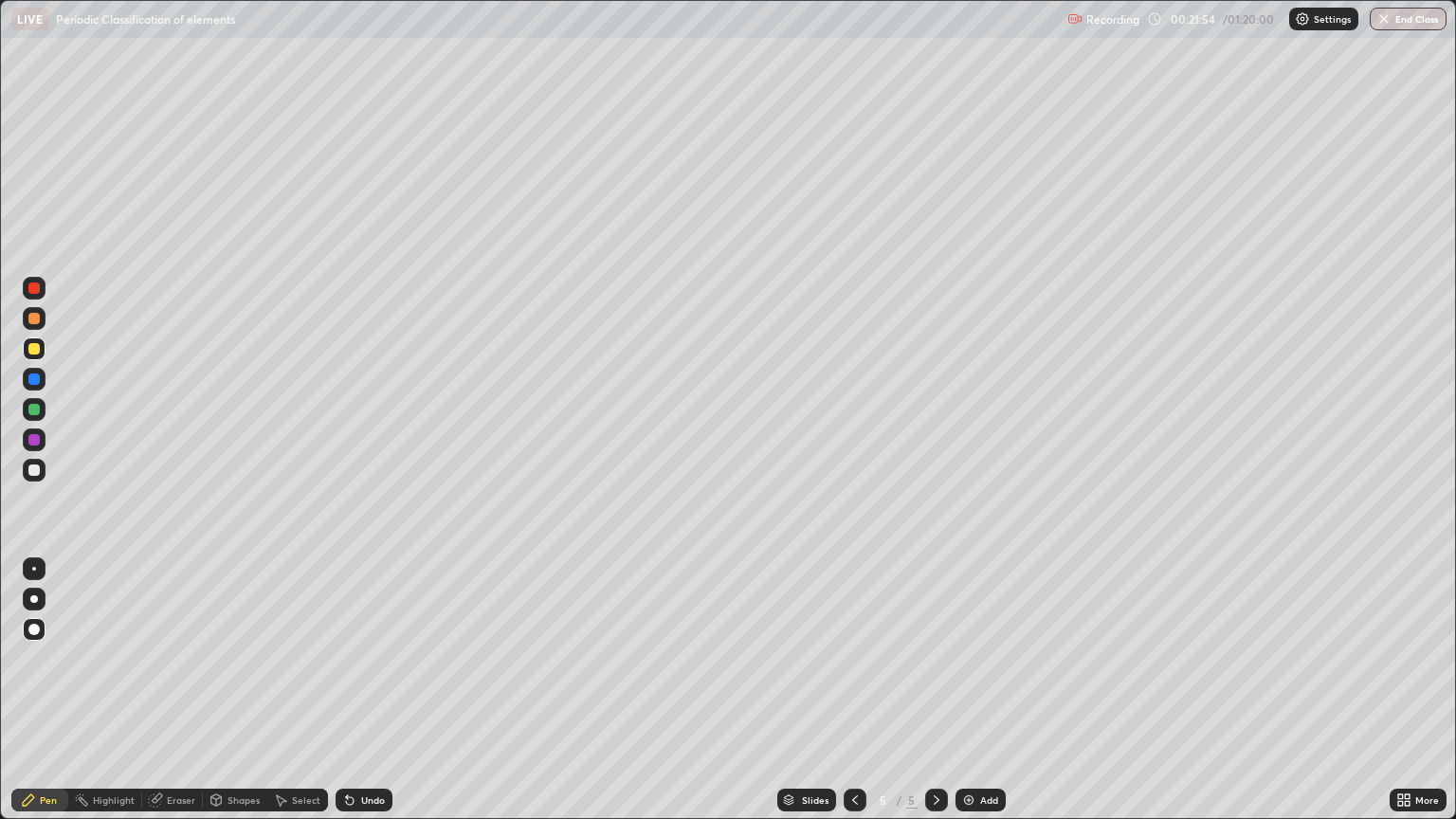 click on "Undo" at bounding box center [373, 800] 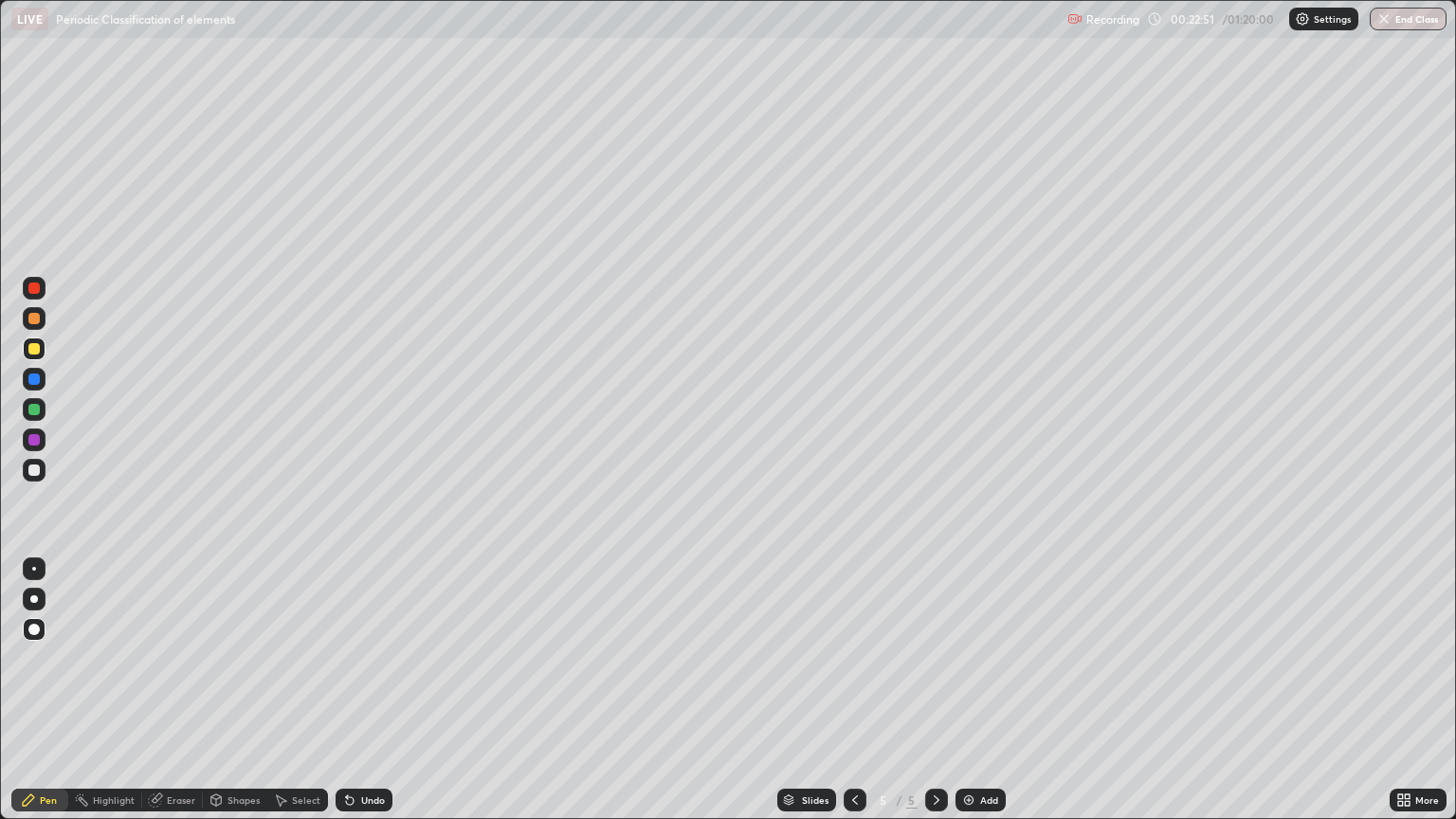 click at bounding box center [34, 470] 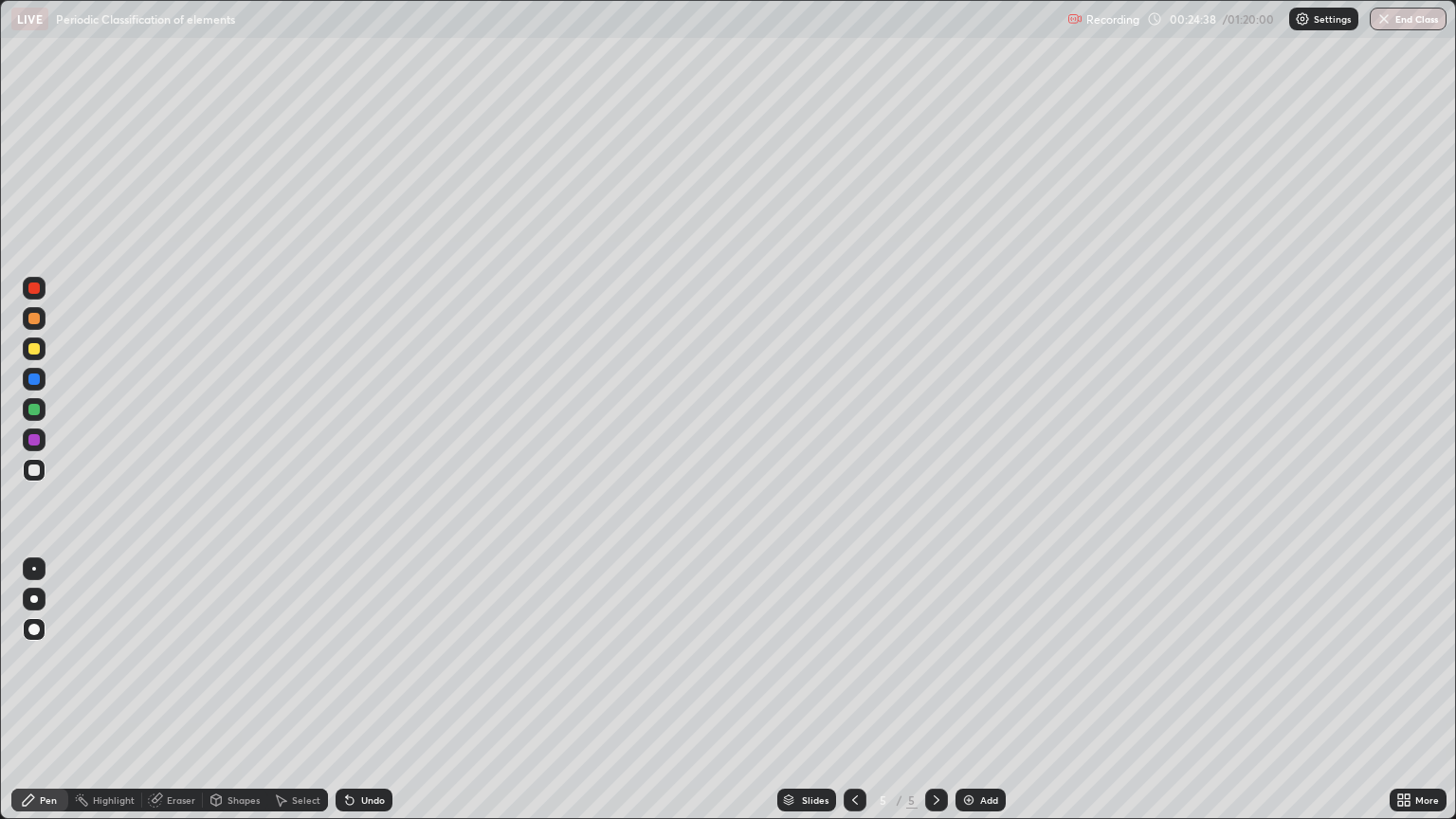 click at bounding box center (34, 410) 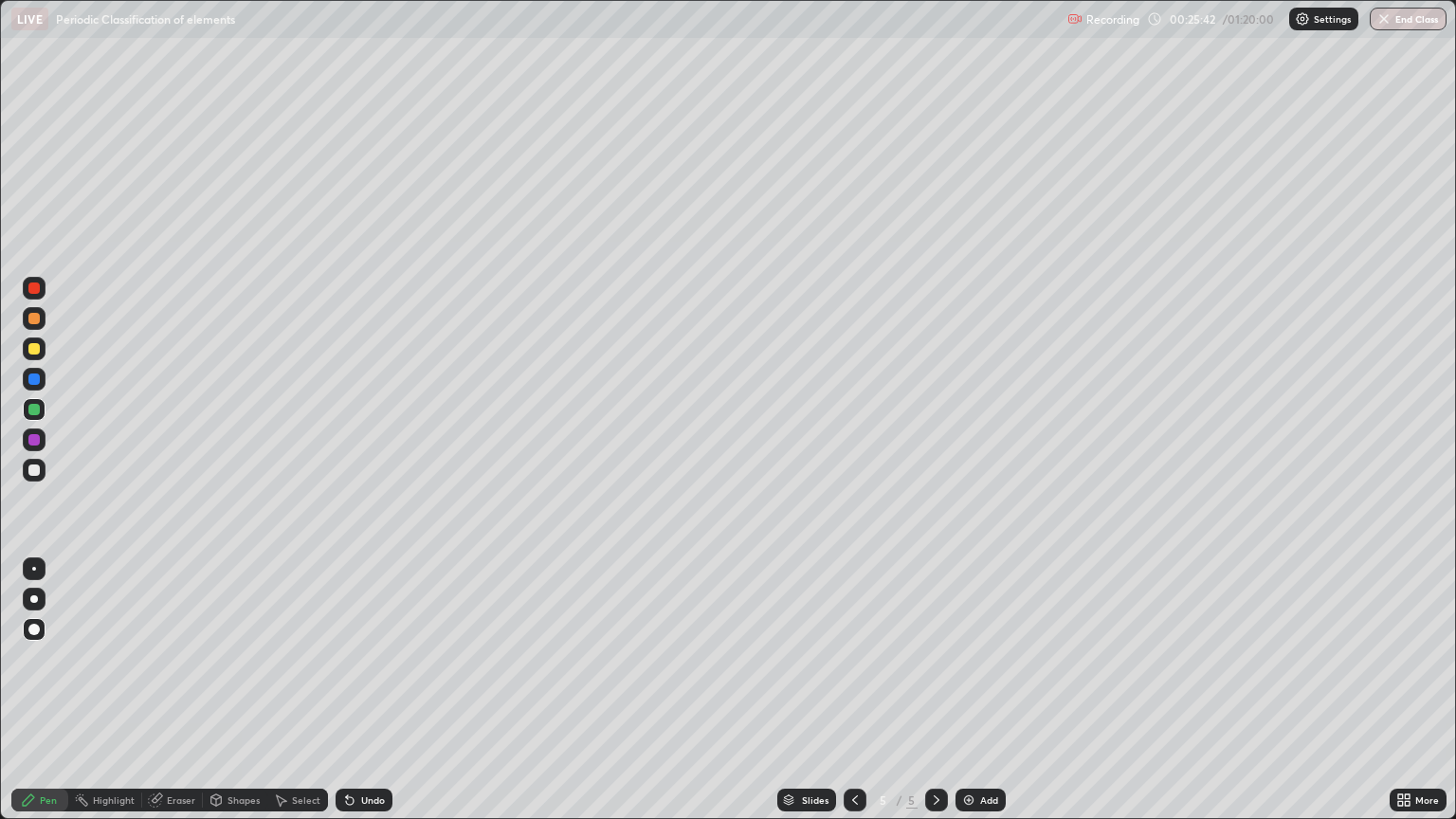 click on "Add" at bounding box center [980, 800] 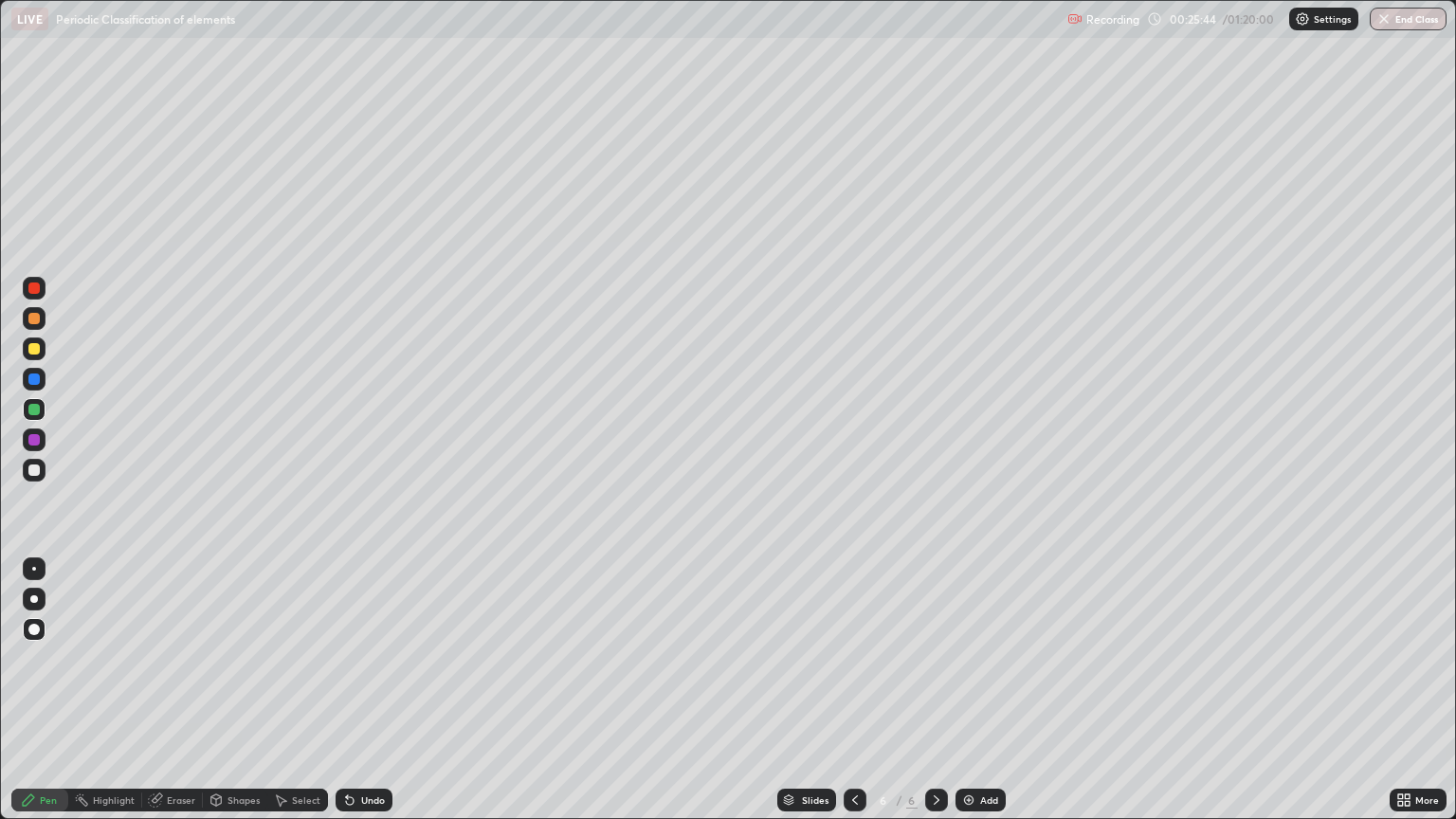 click at bounding box center [34, 349] 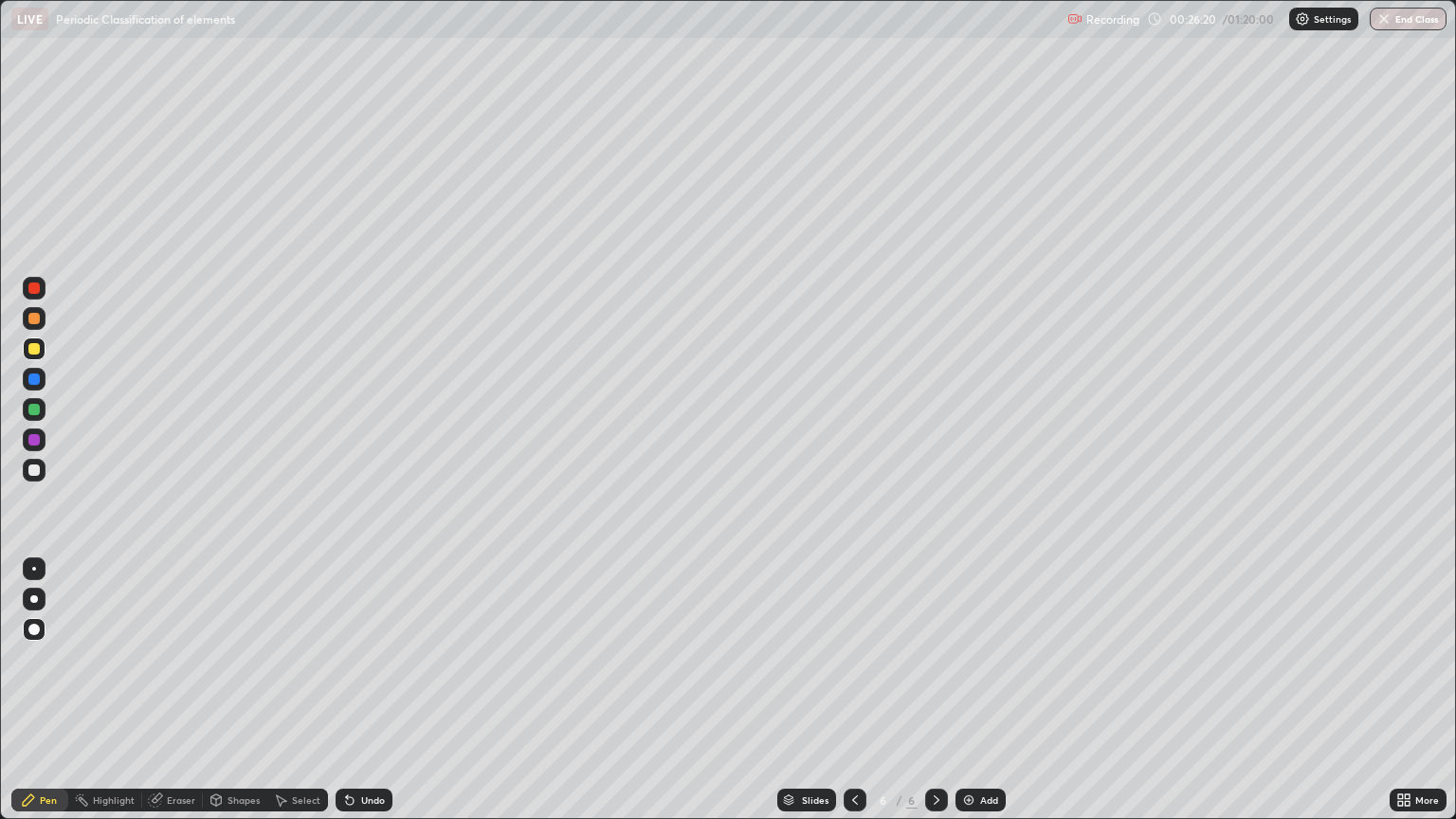 click at bounding box center (34, 470) 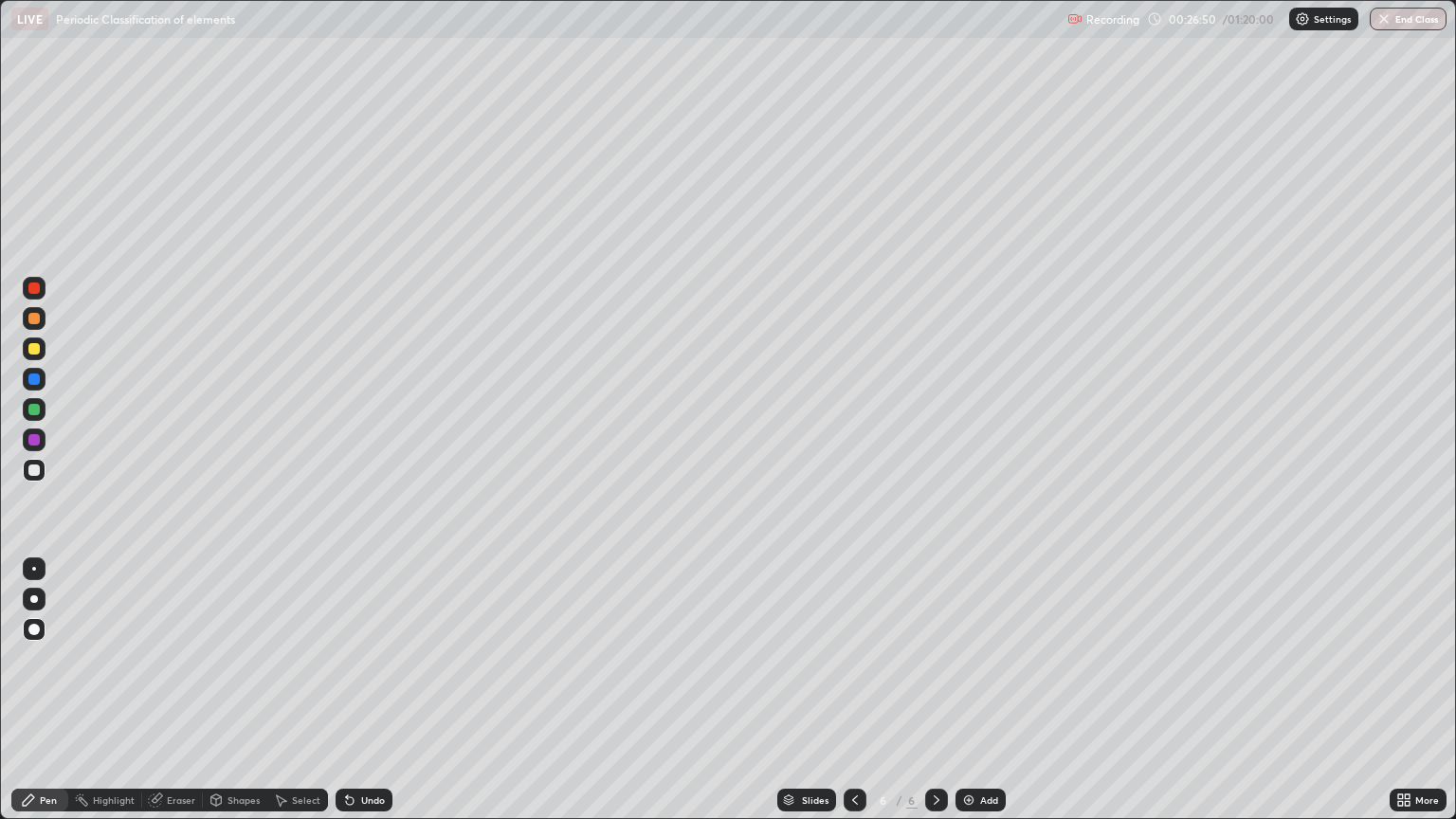 click at bounding box center [34, 410] 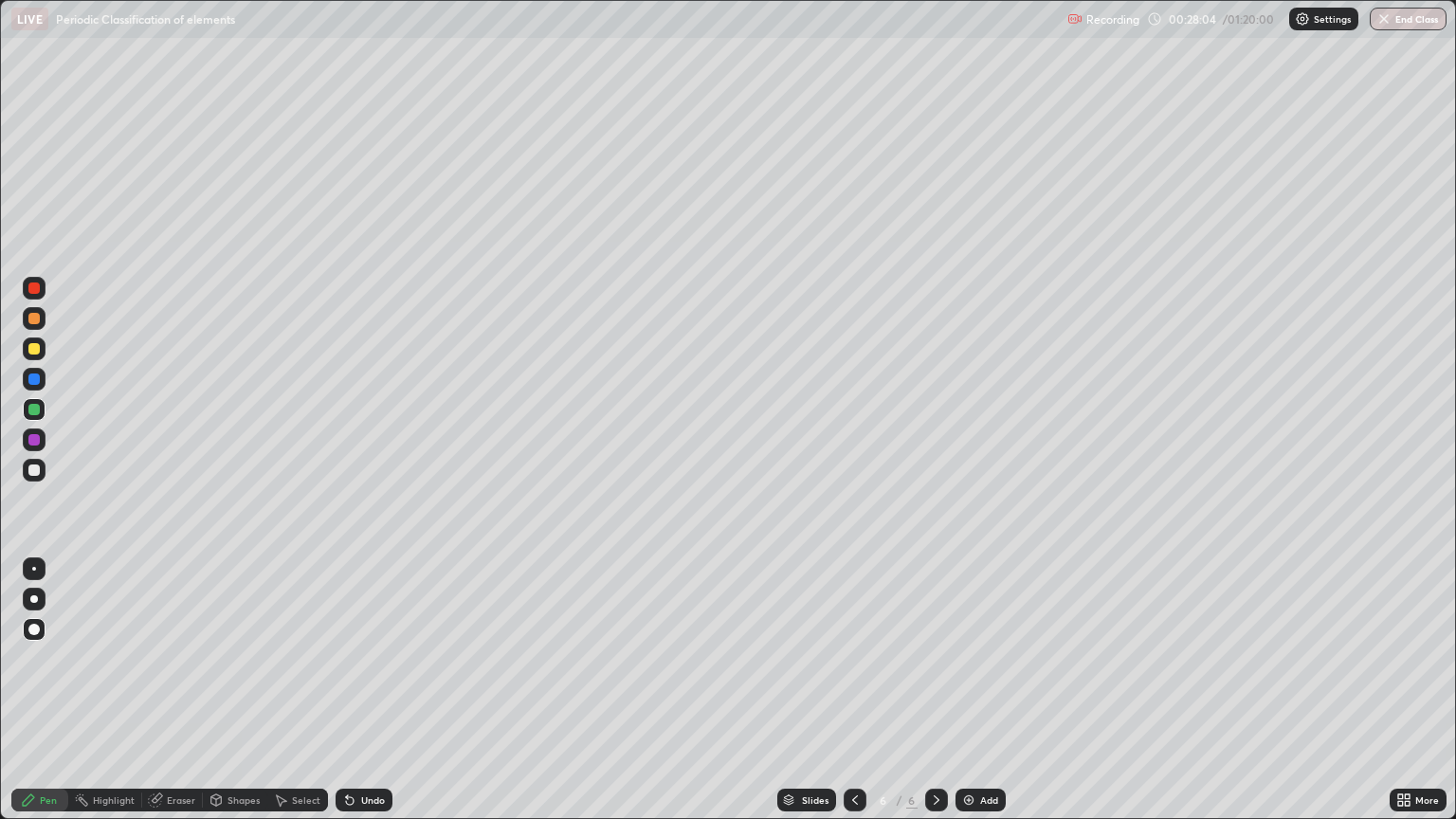 click at bounding box center (34, 349) 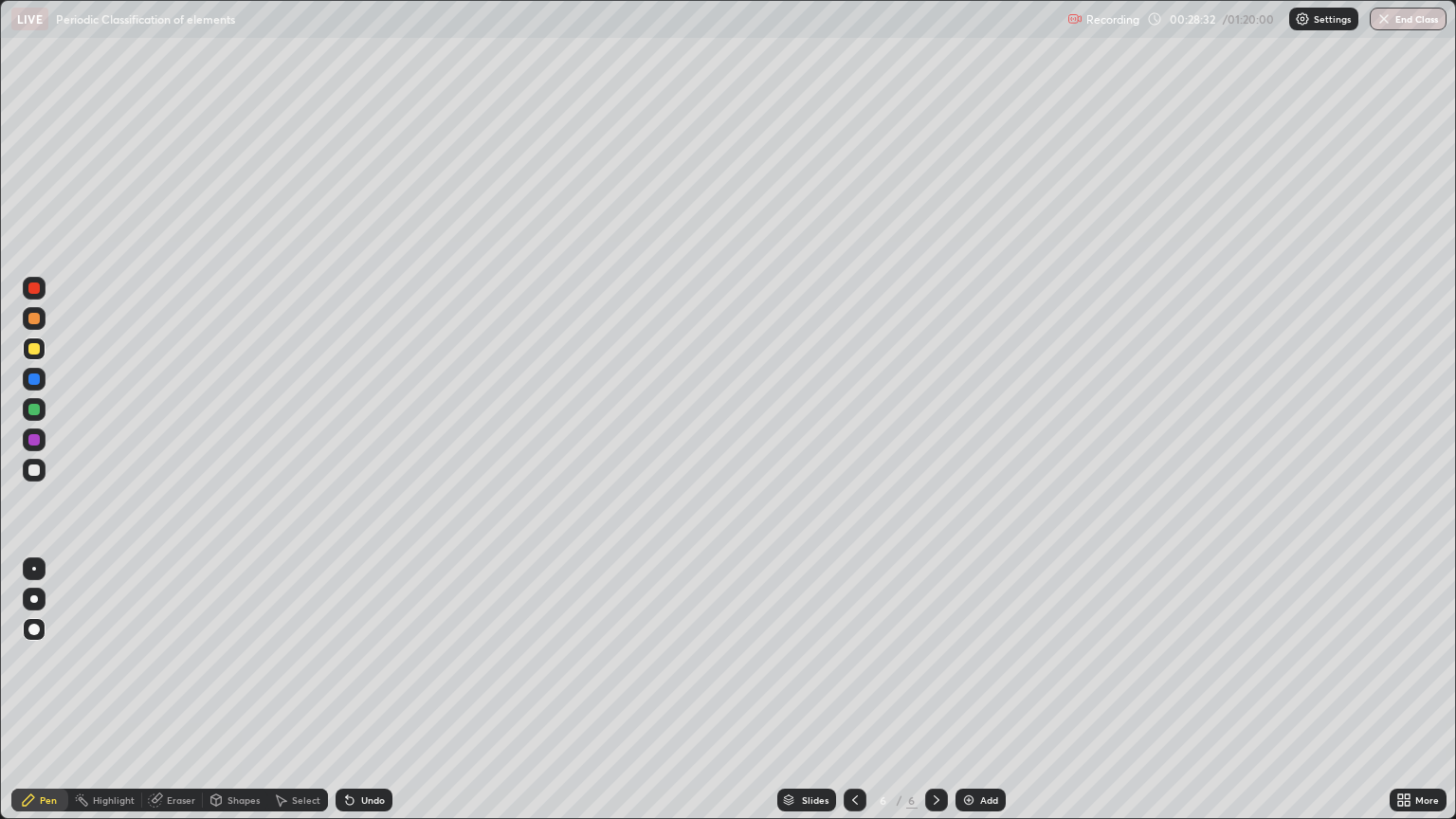 click at bounding box center [34, 470] 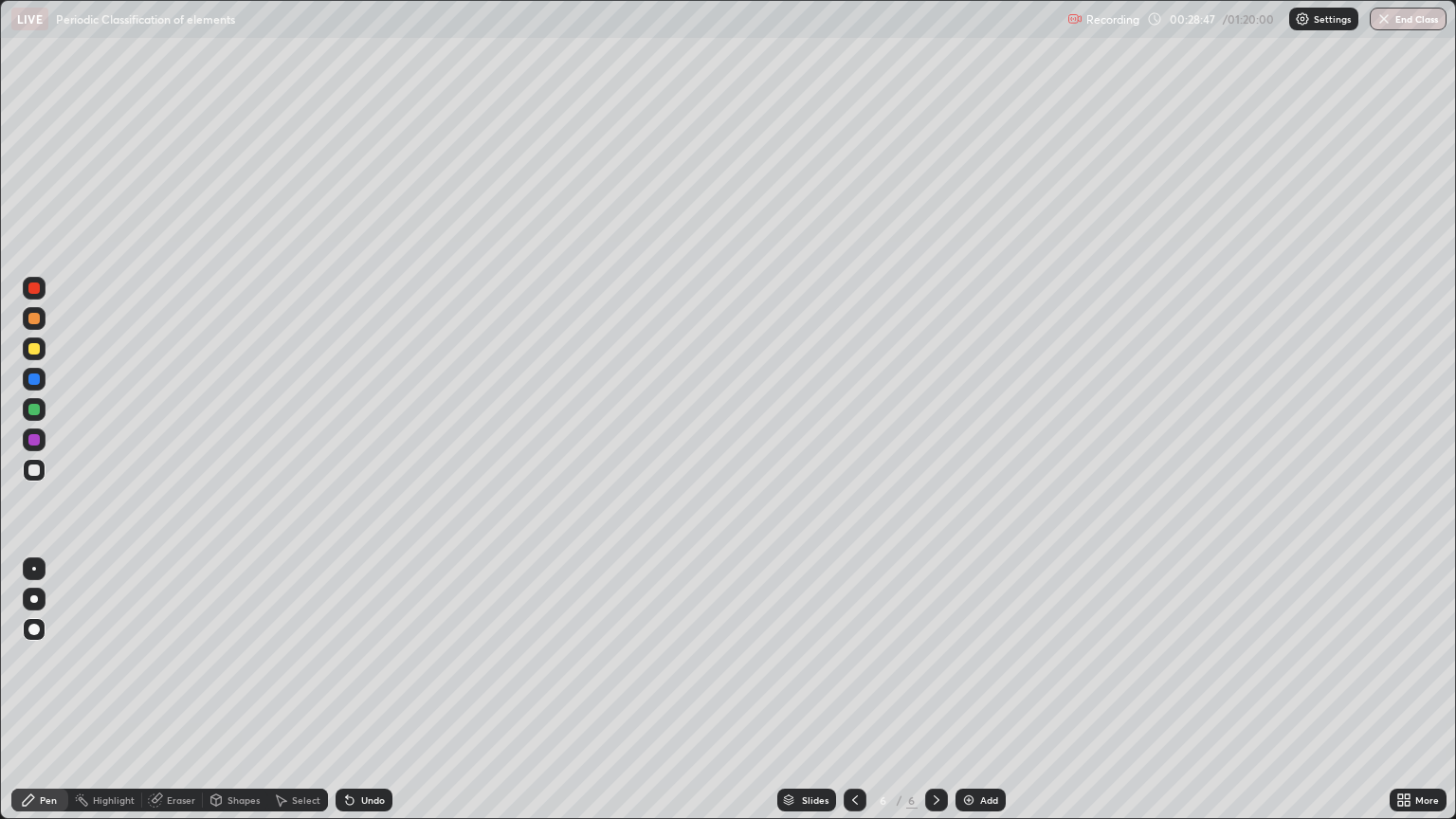 click on "Undo" at bounding box center (364, 800) 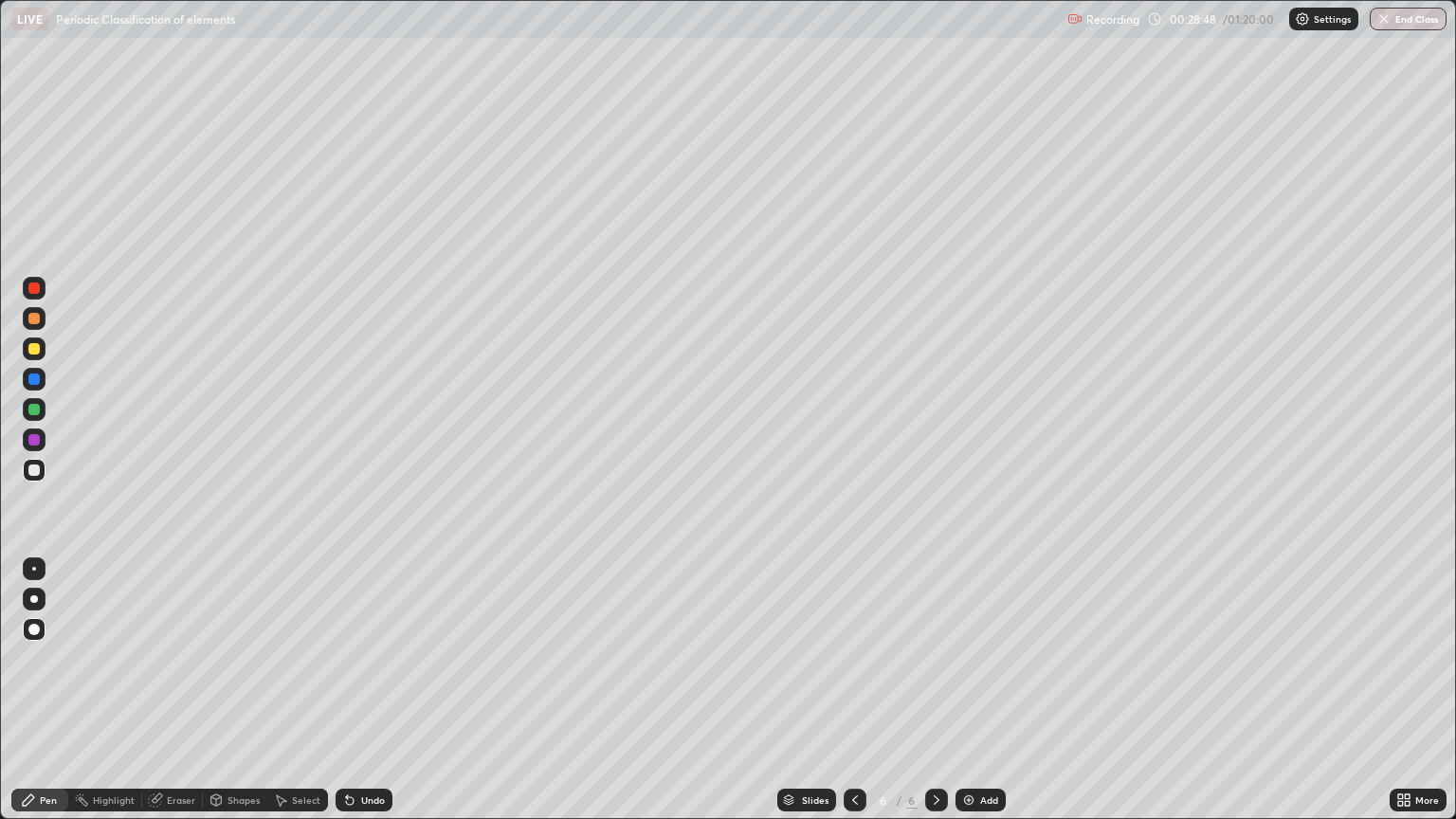 click on "Undo" at bounding box center [364, 800] 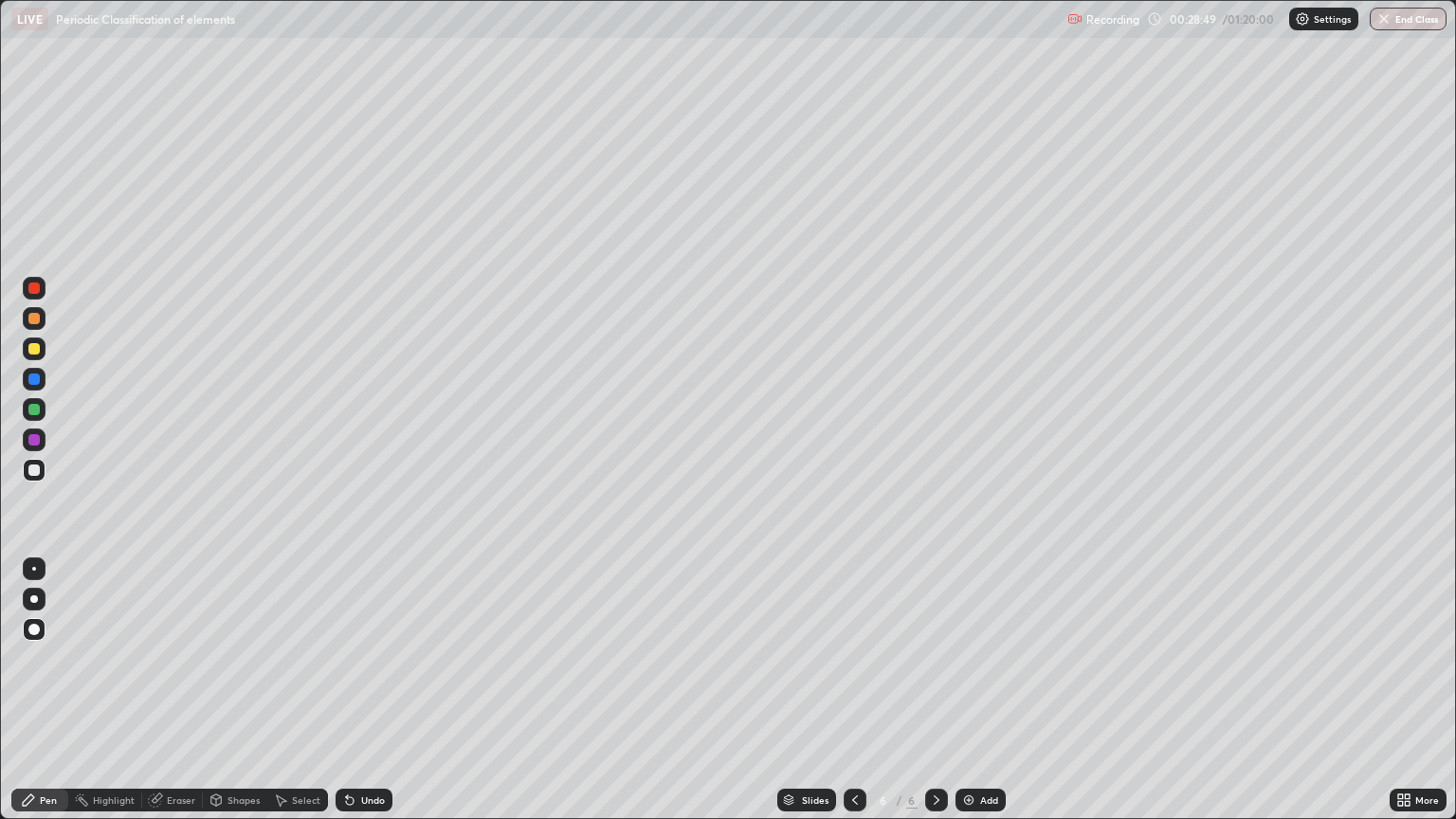 click on "Undo" at bounding box center (364, 800) 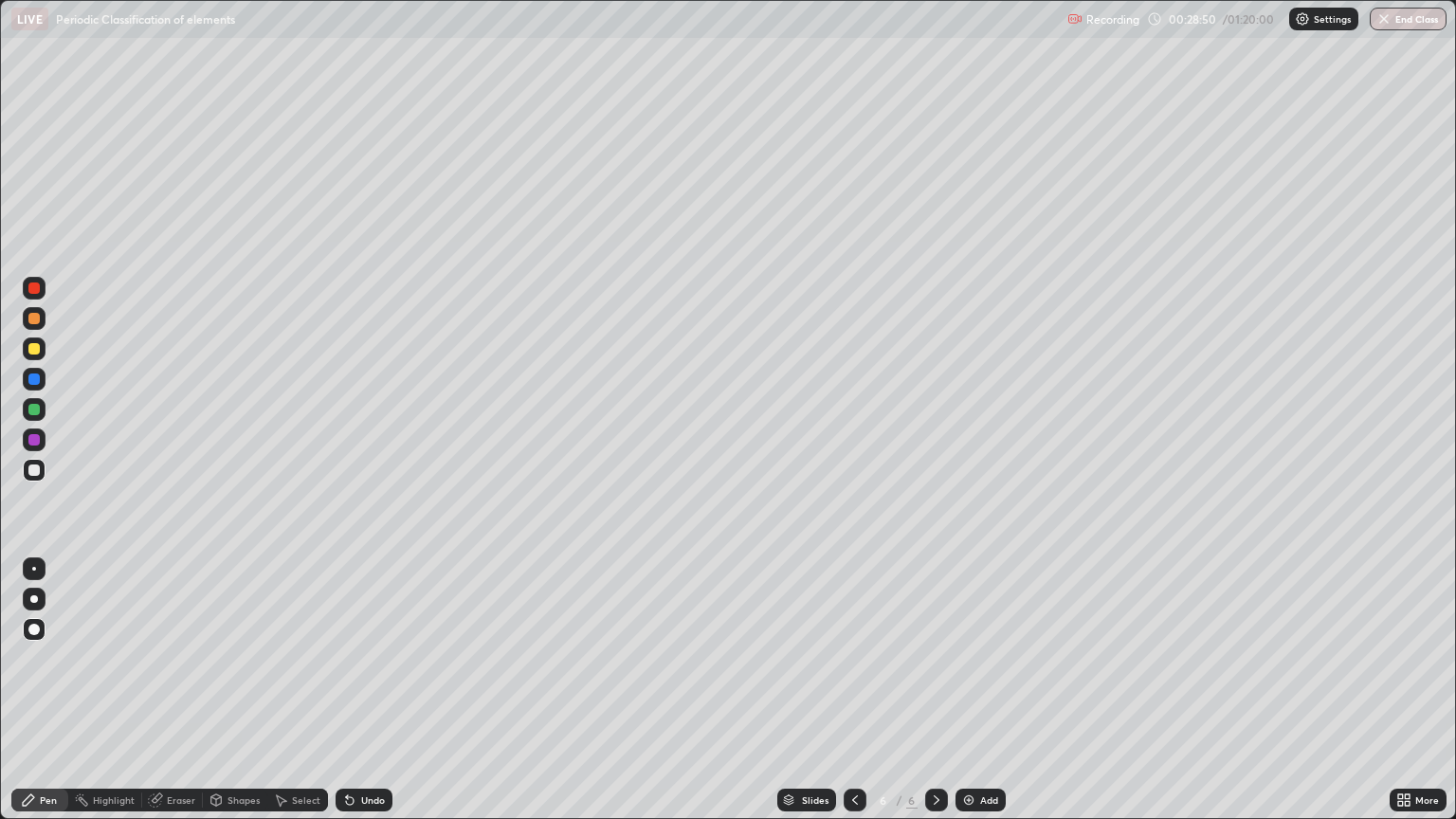 click on "Undo" at bounding box center (360, 800) 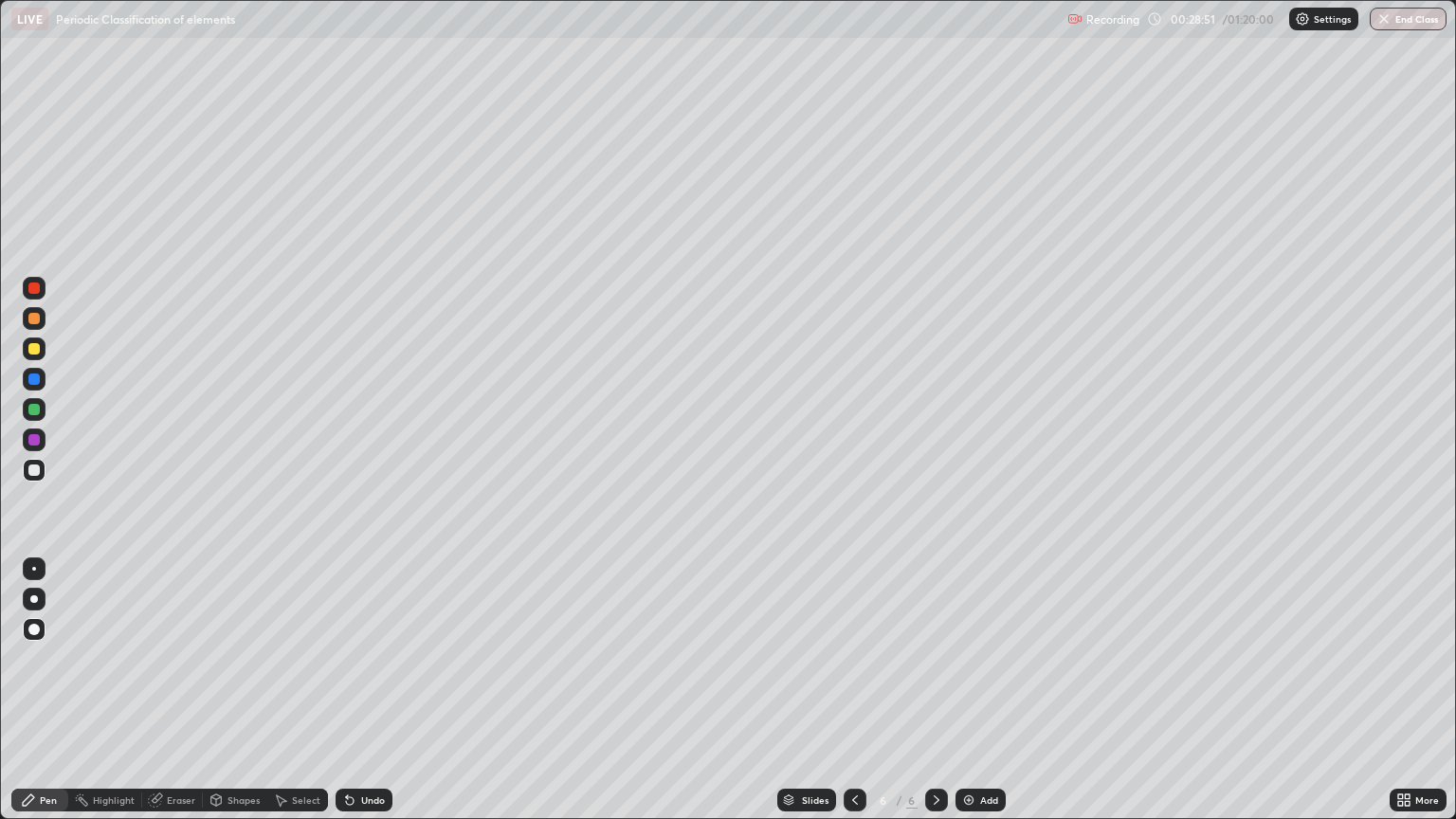 click on "Undo" at bounding box center [360, 800] 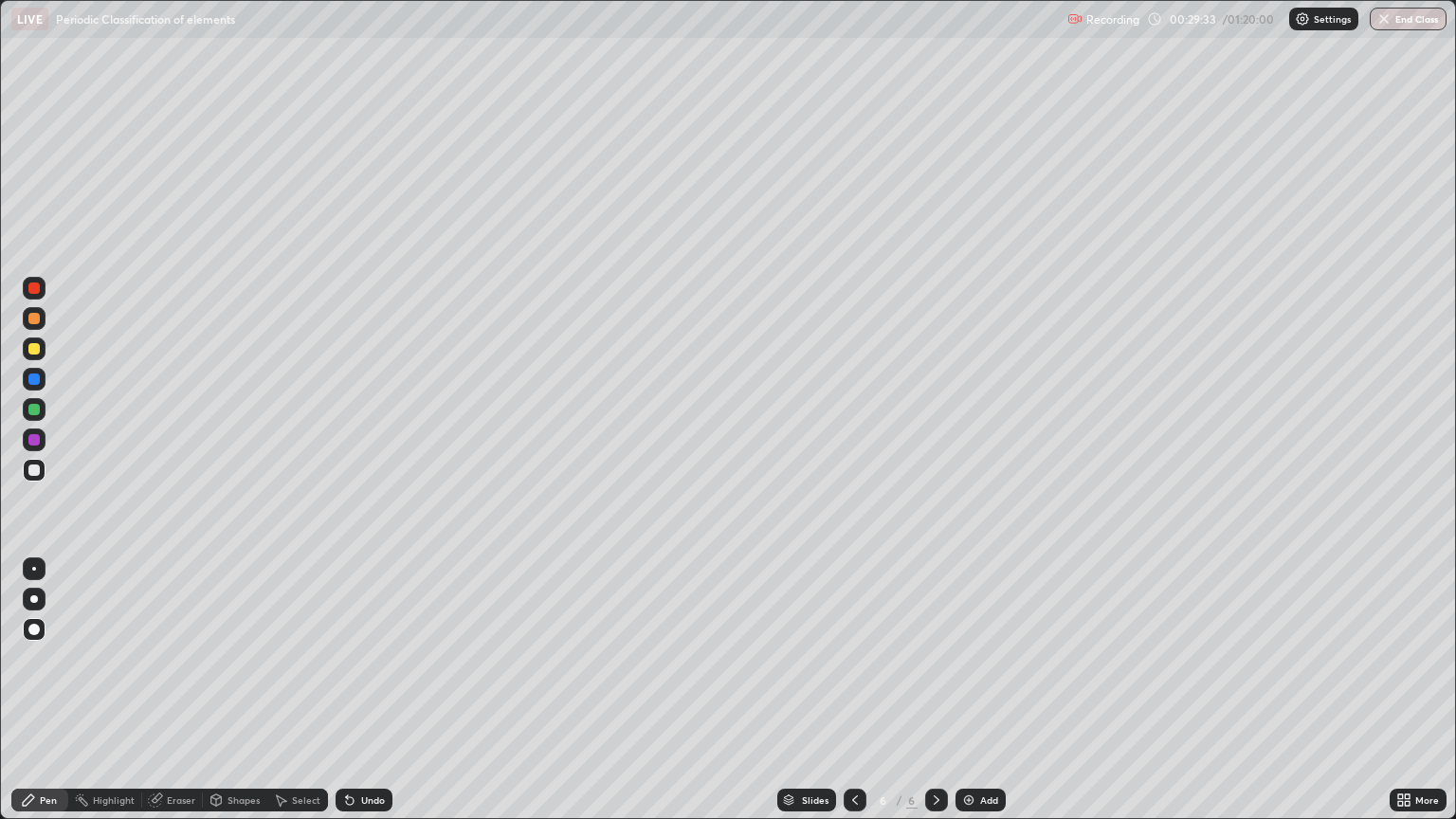click at bounding box center [969, 800] 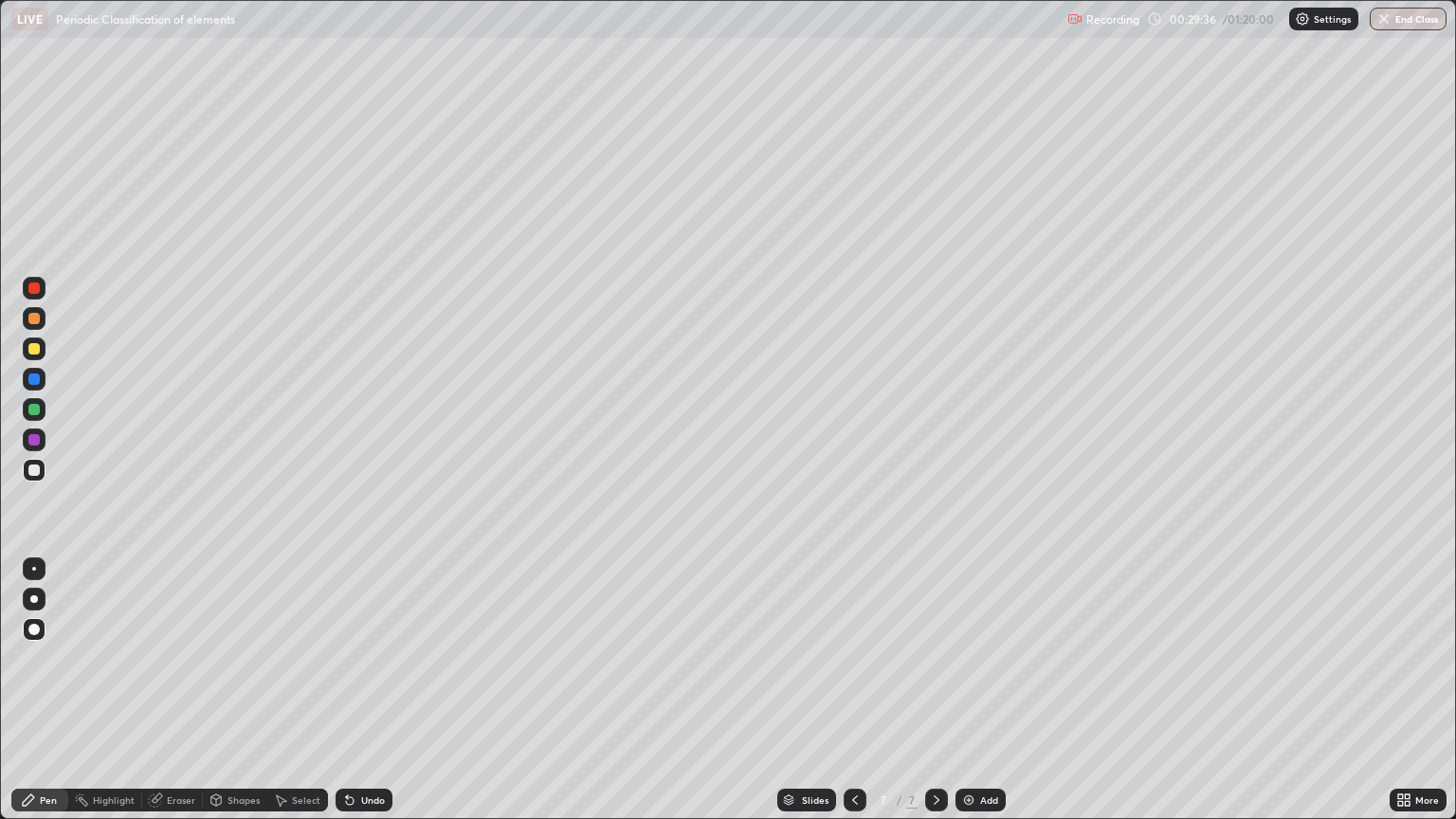 click at bounding box center [34, 349] 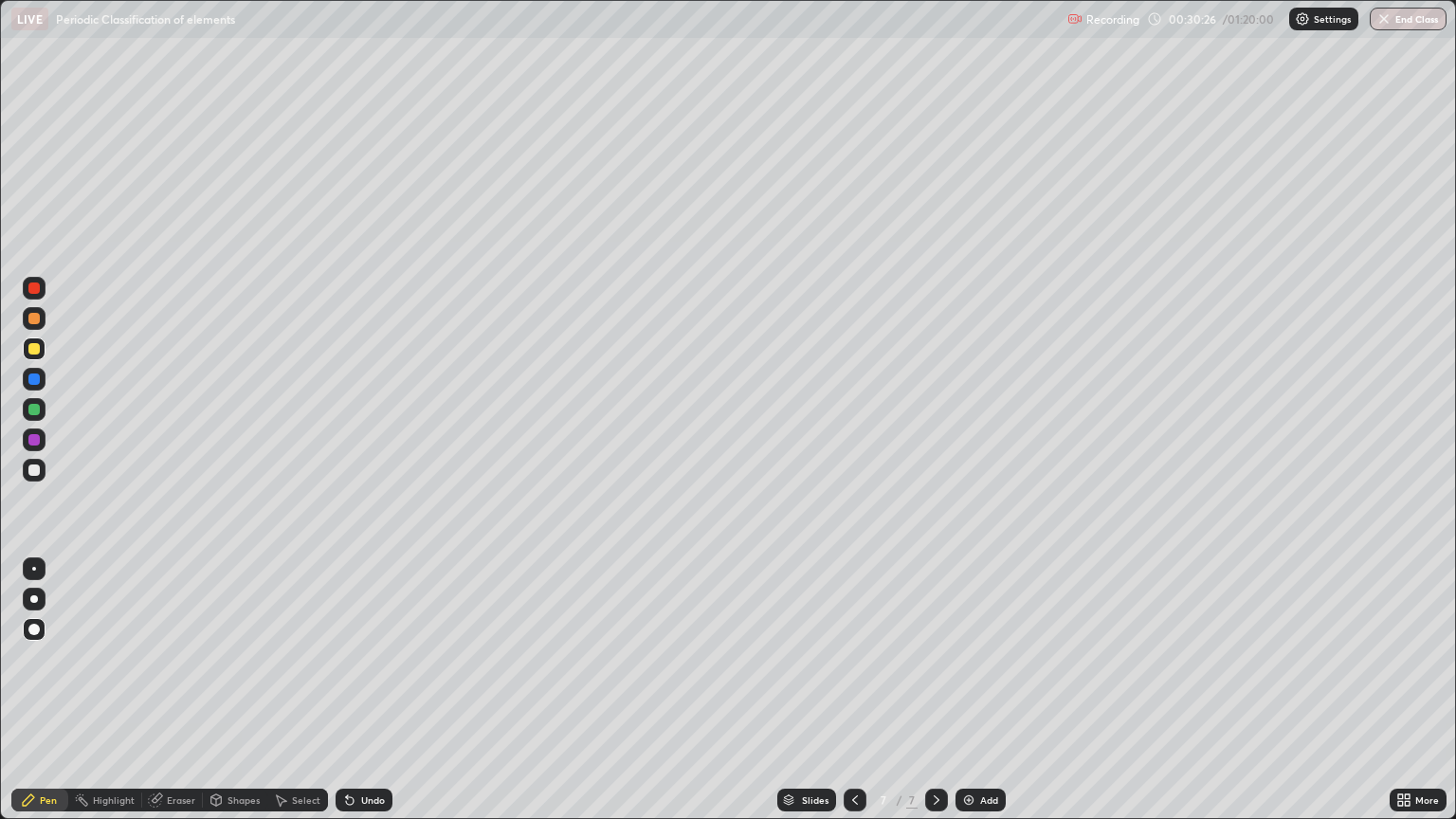 click at bounding box center [34, 410] 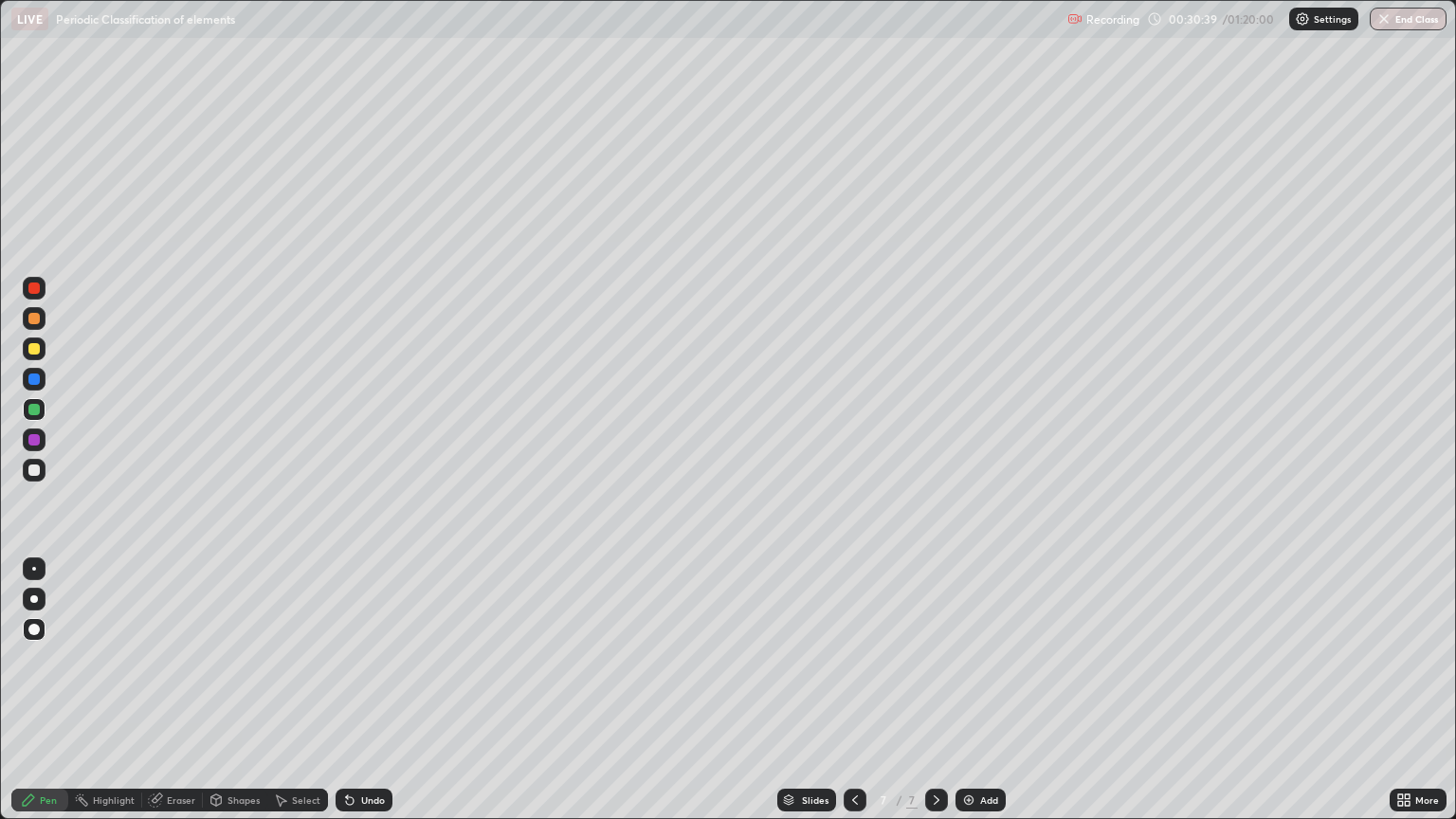 click at bounding box center (34, 470) 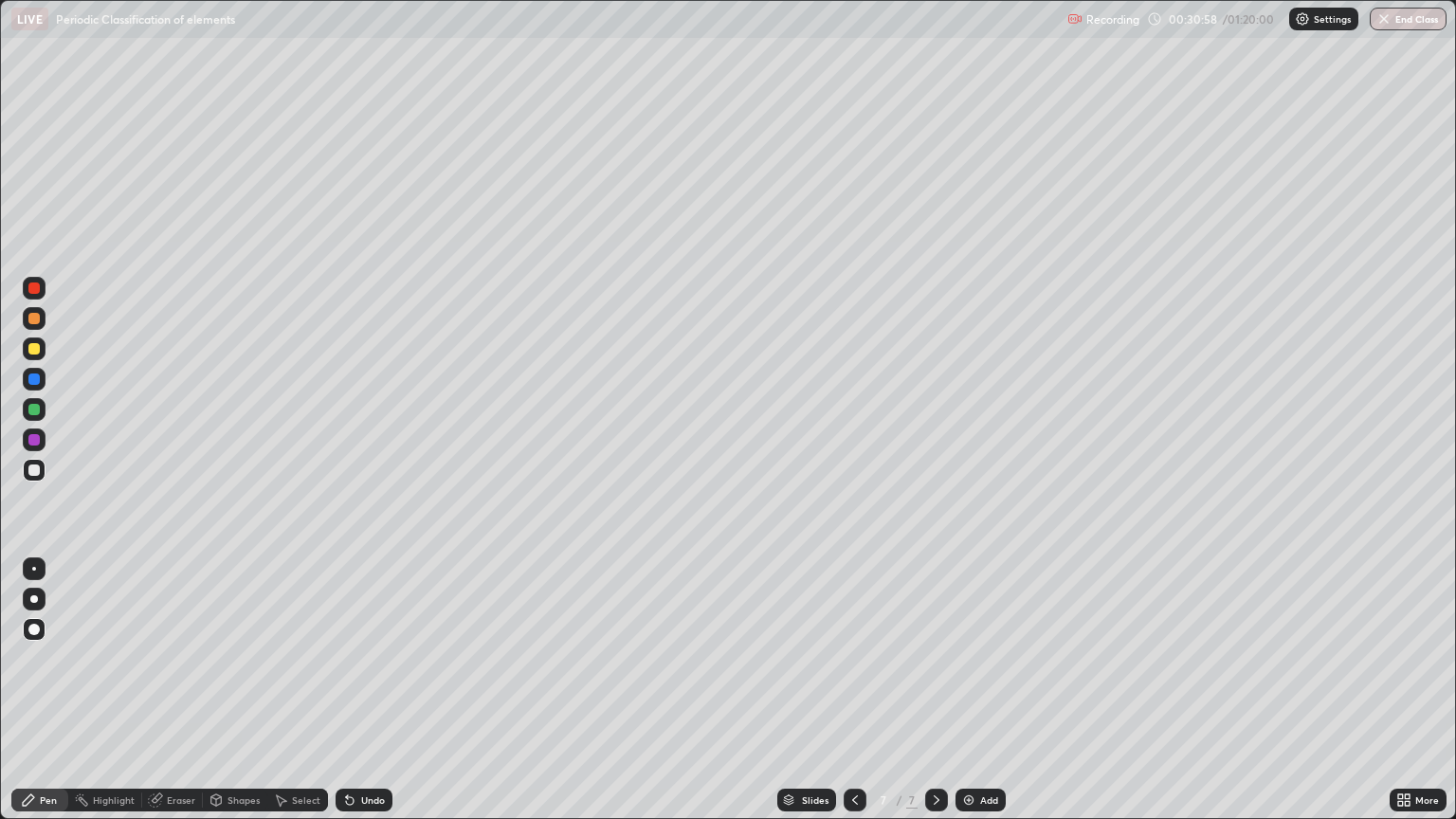 click at bounding box center [34, 440] 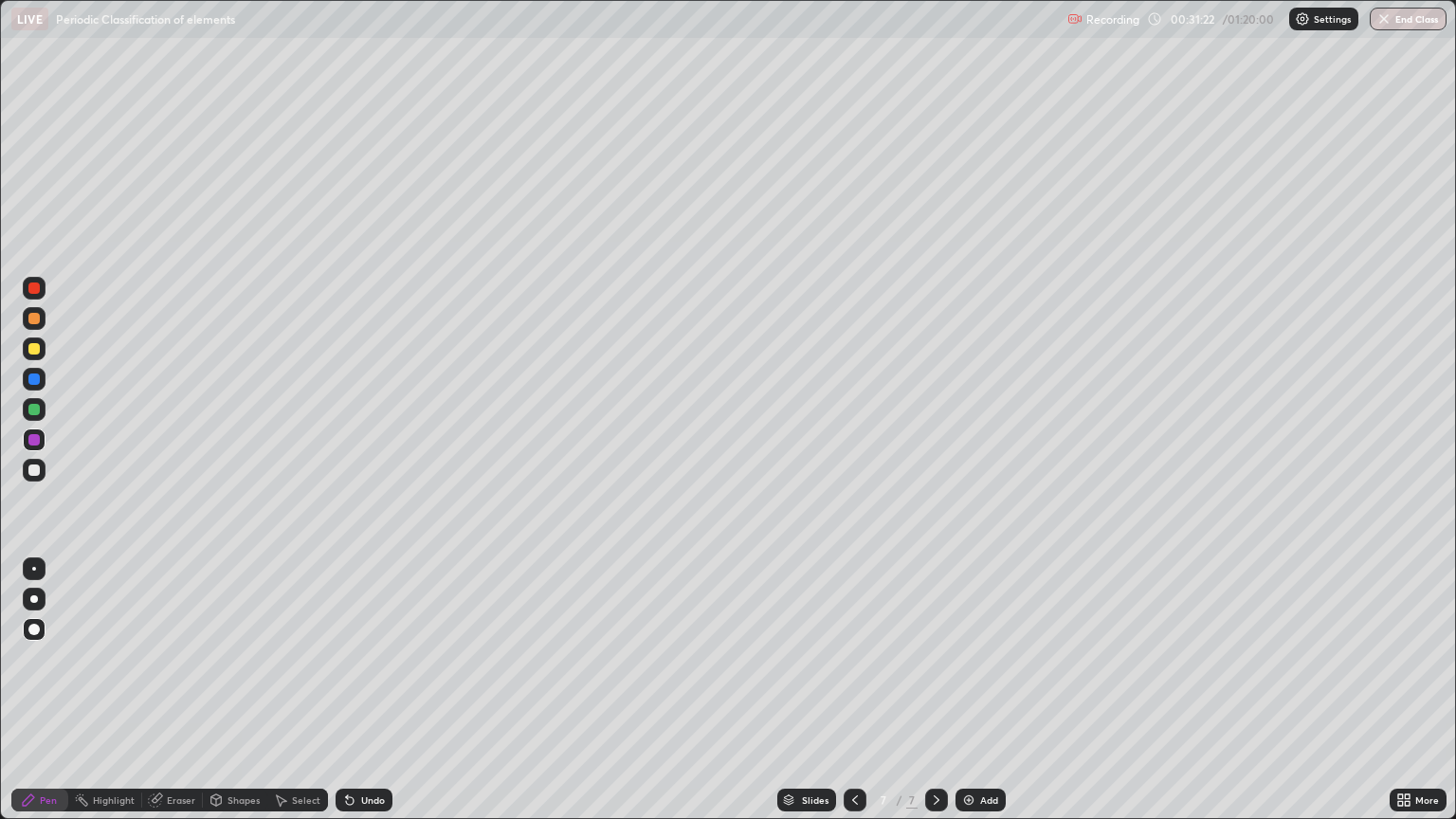 click at bounding box center (34, 318) 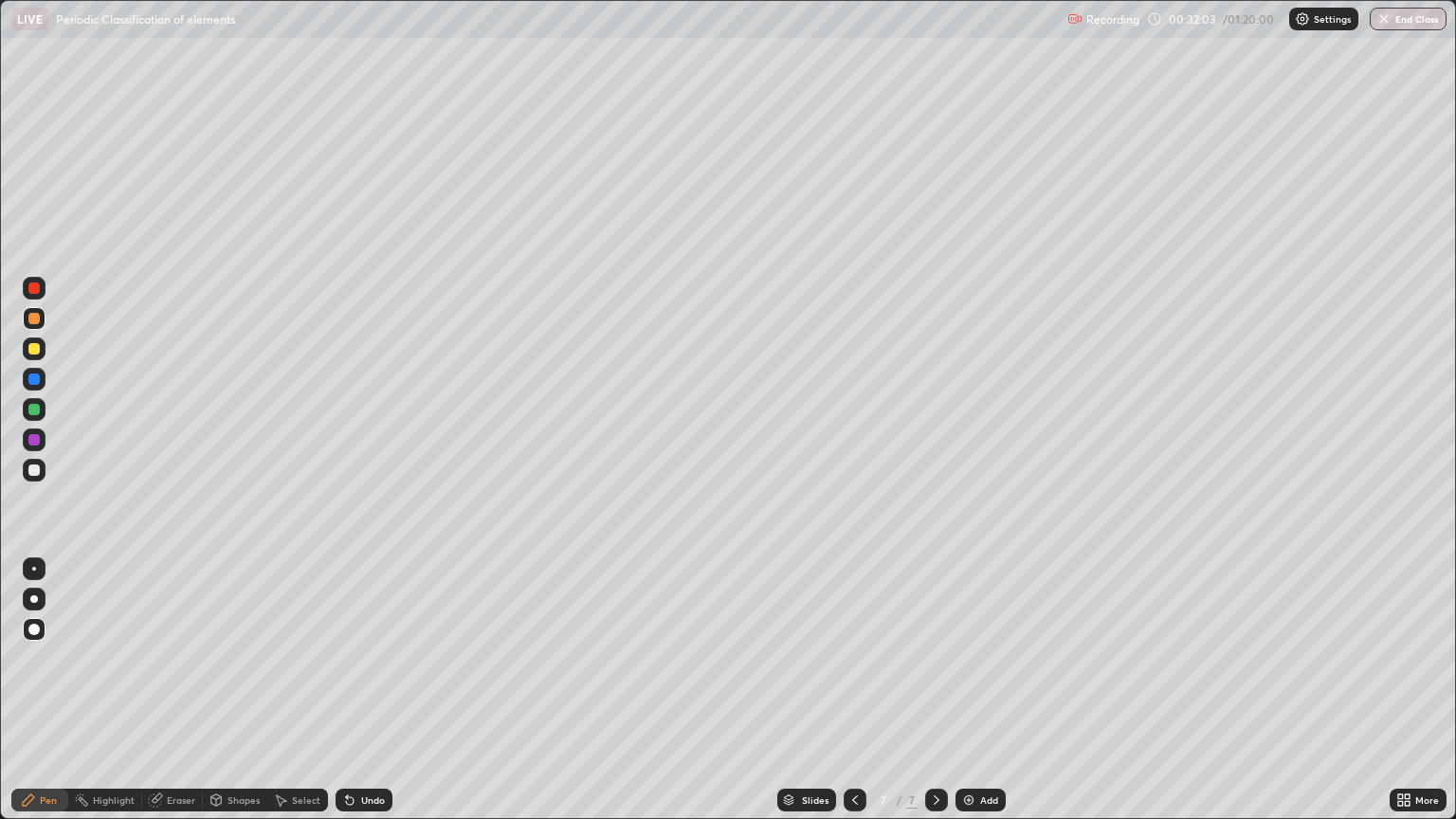 click at bounding box center (34, 318) 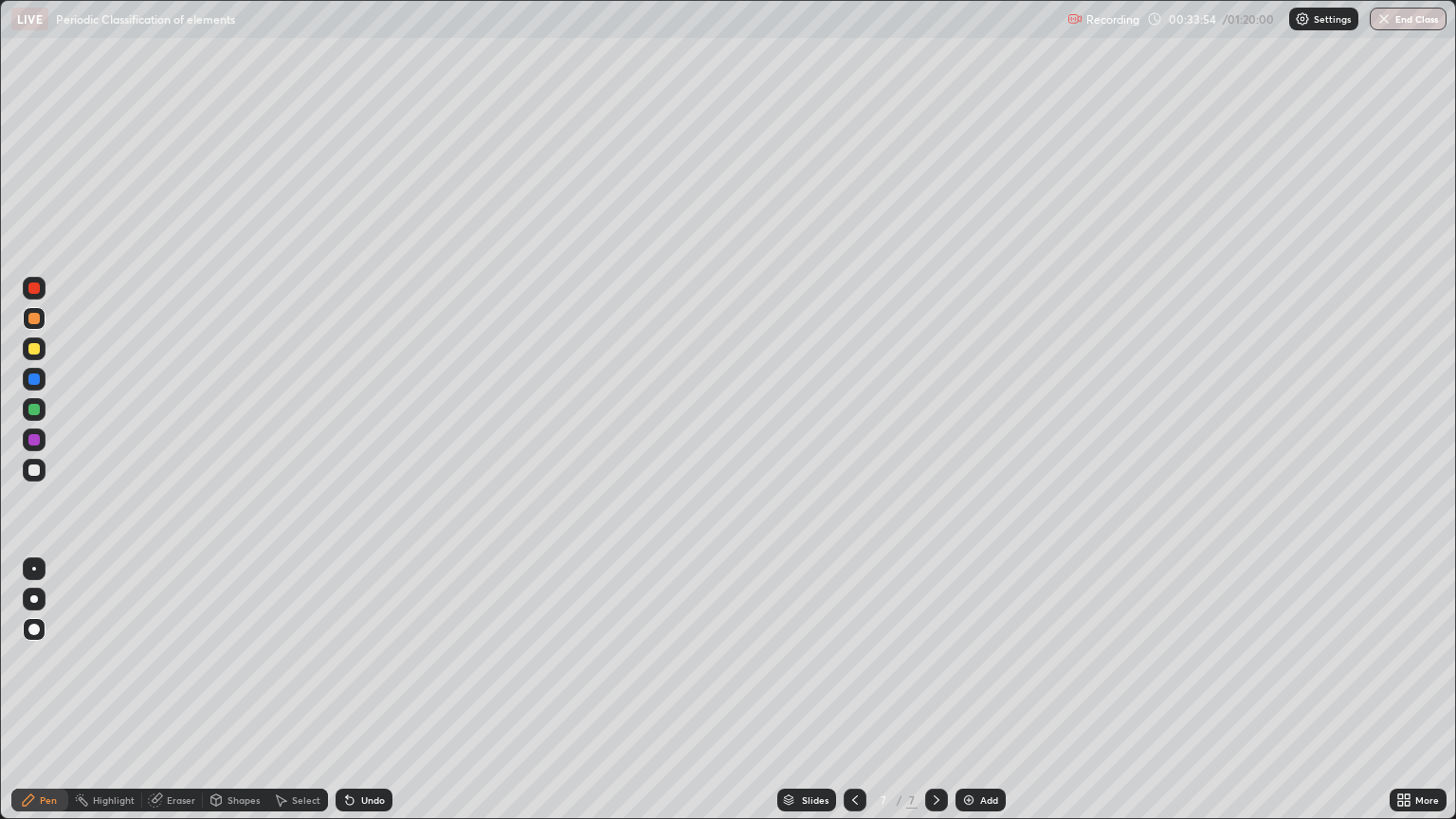 click 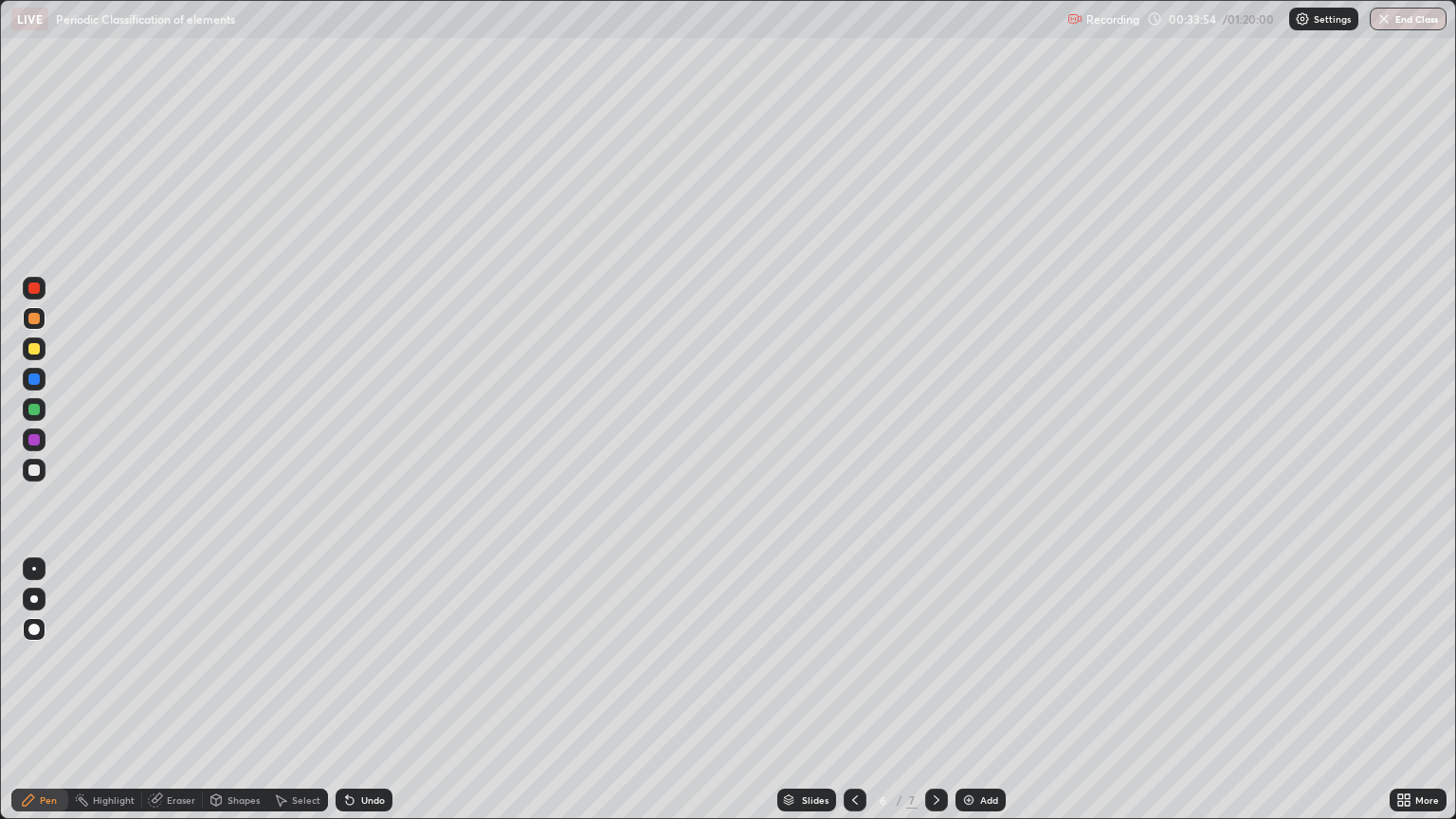 click 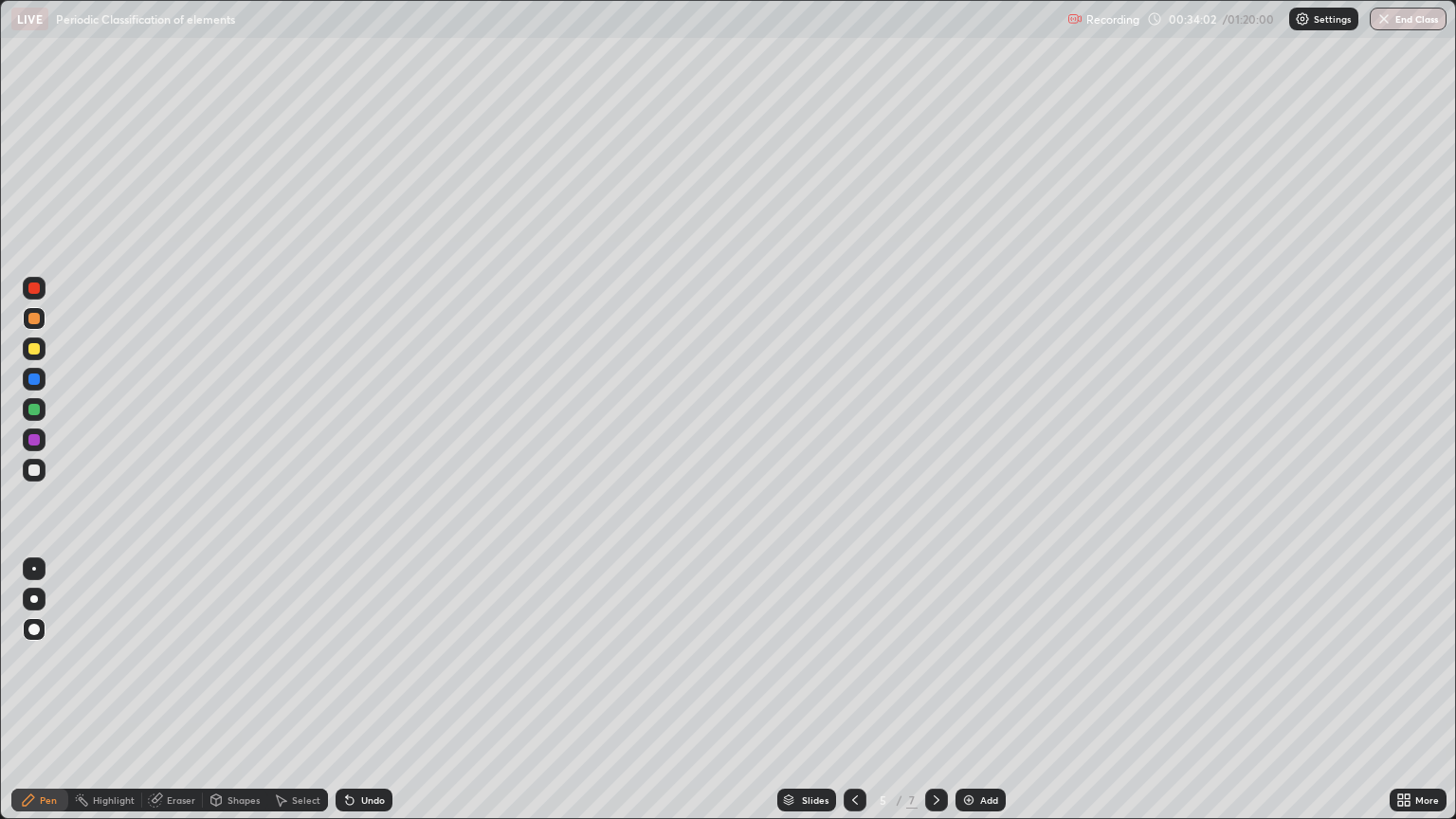 click 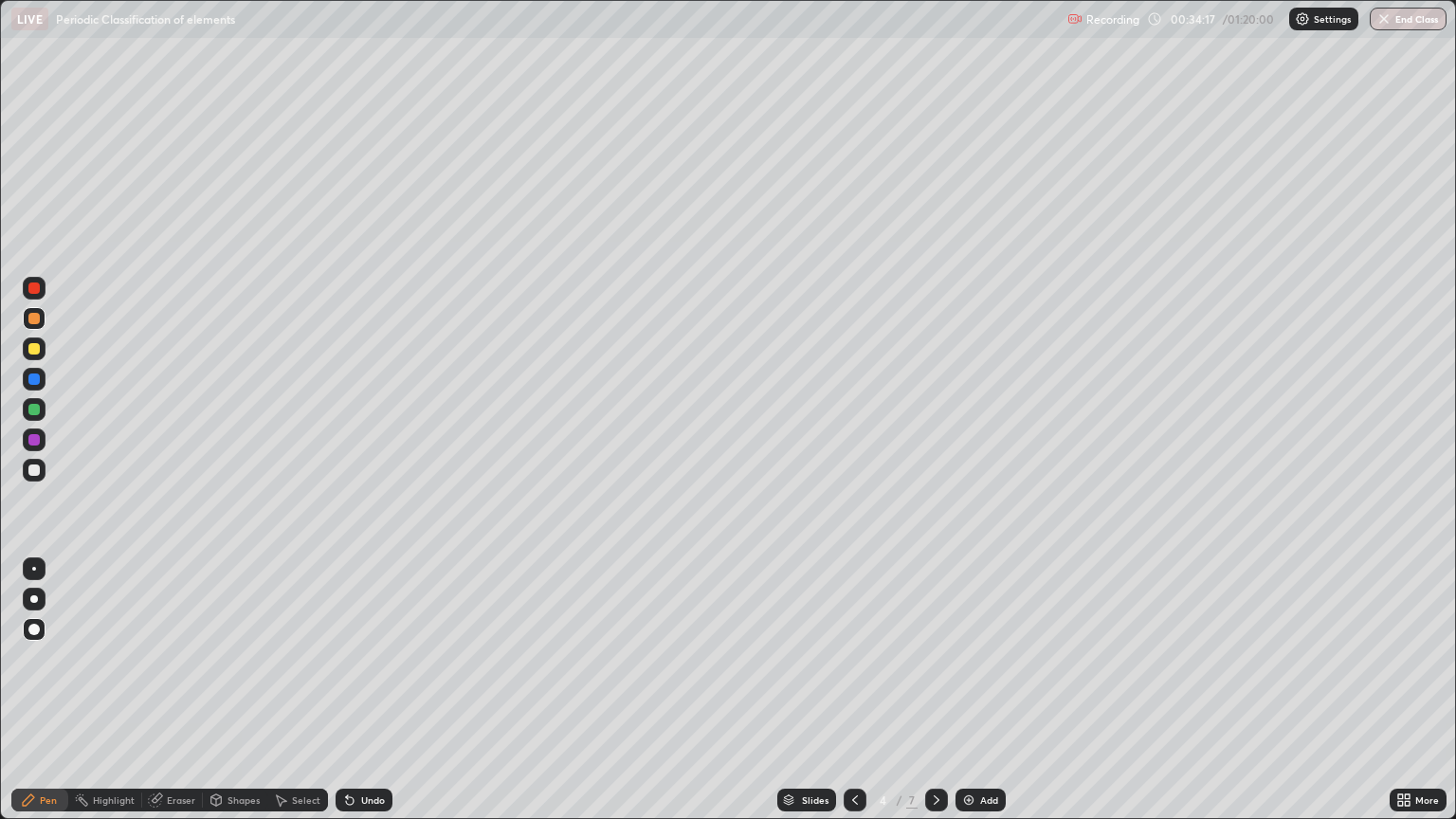 click 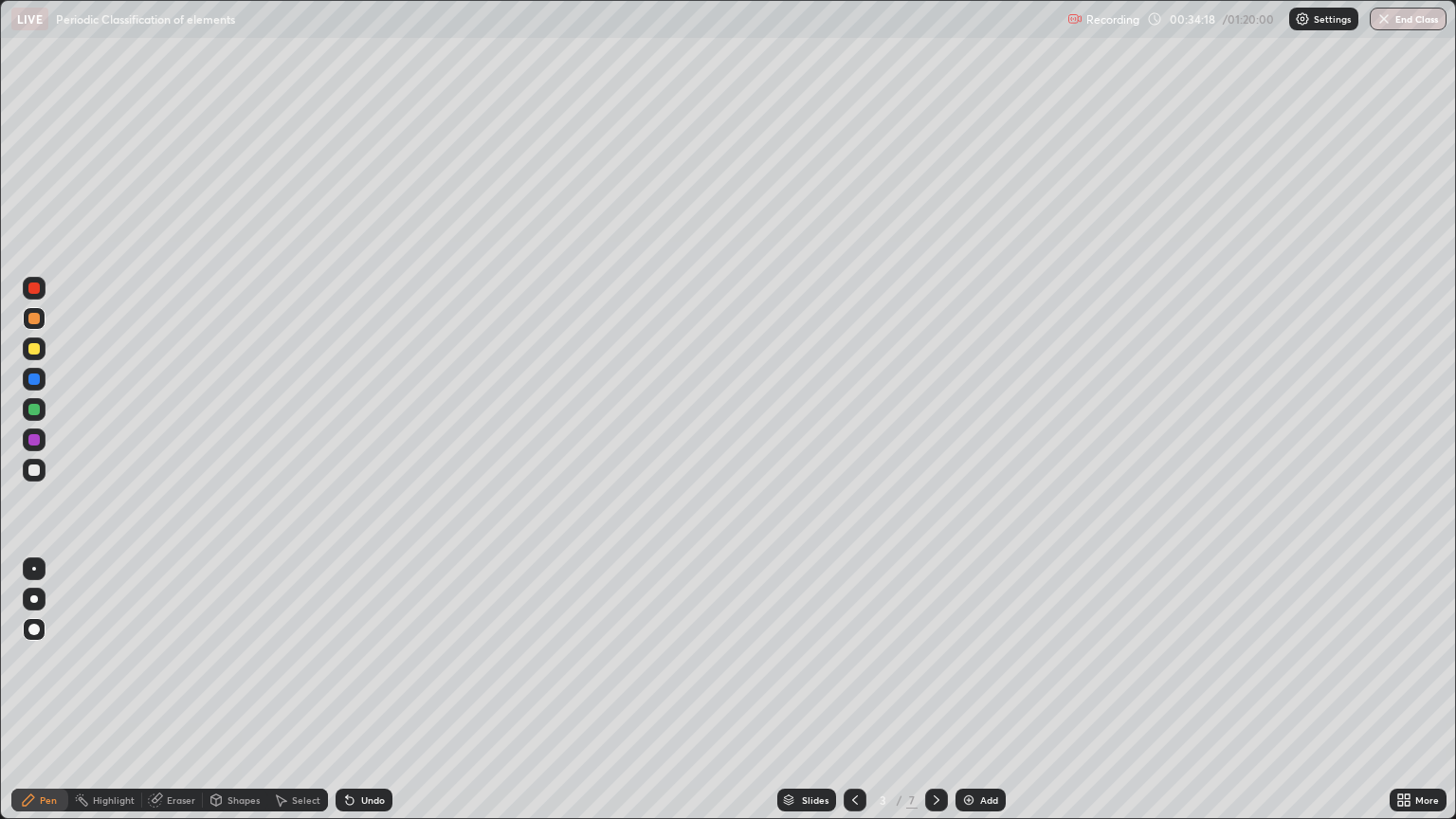 click 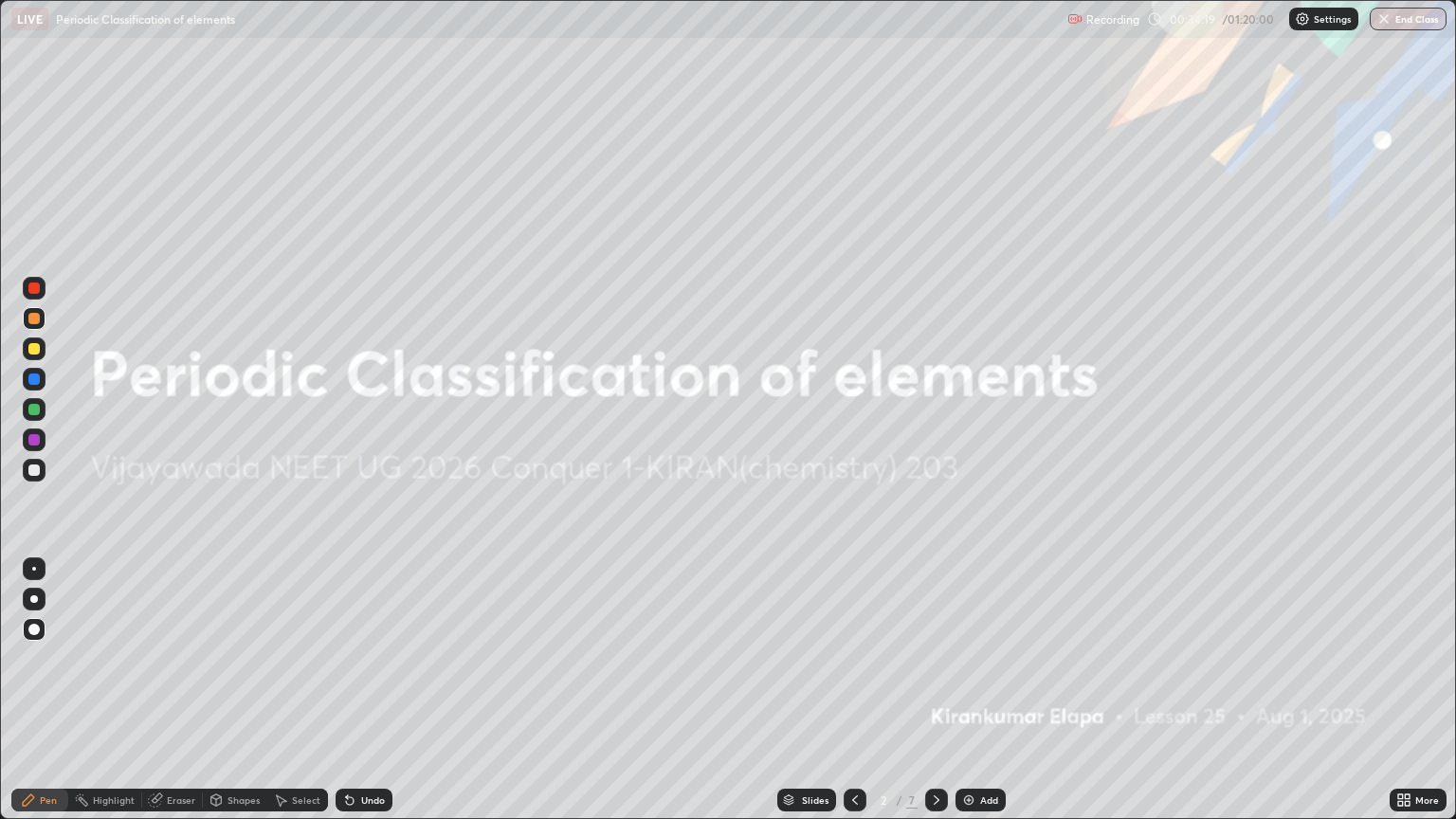 click 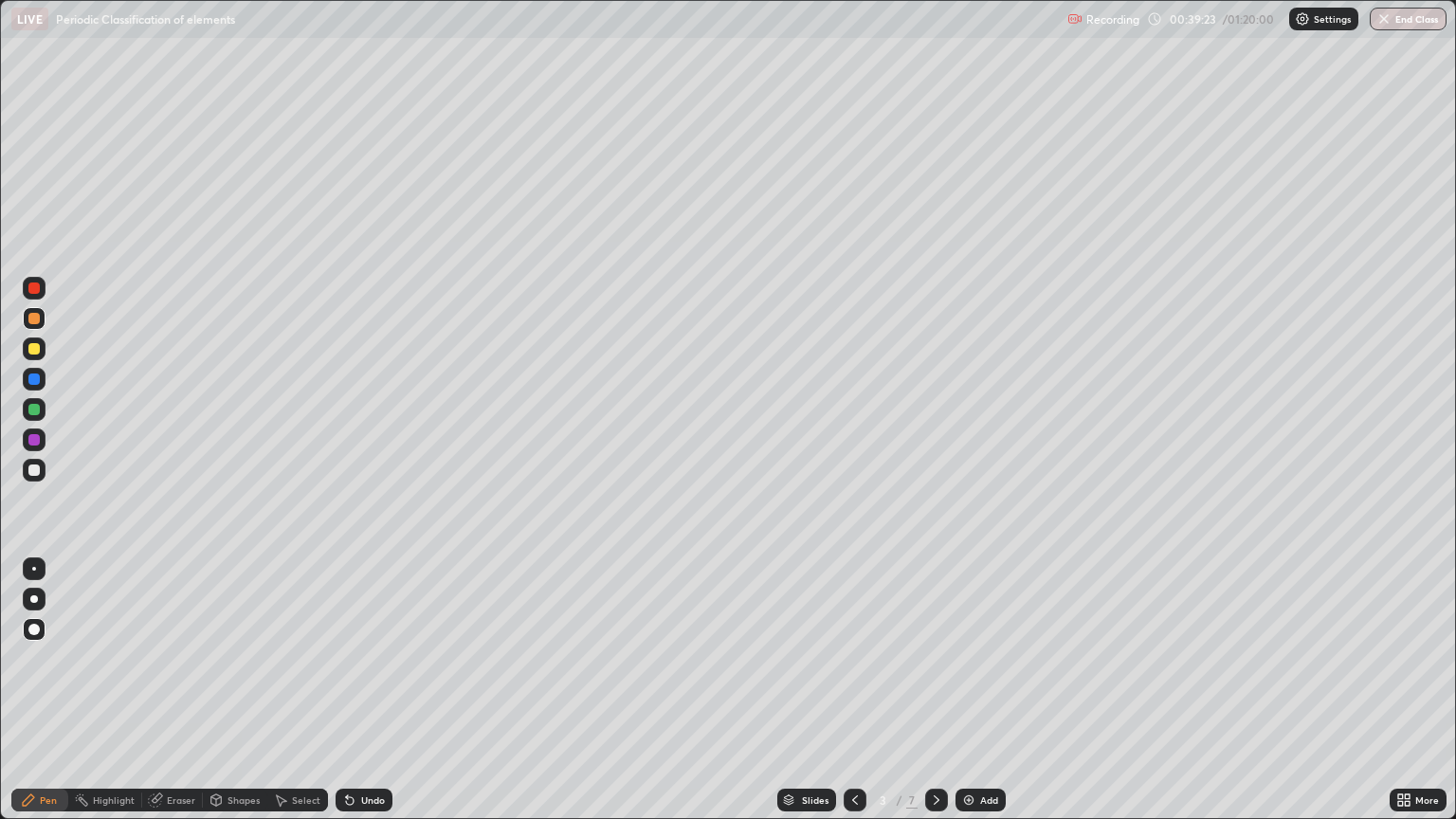 click at bounding box center [937, 800] 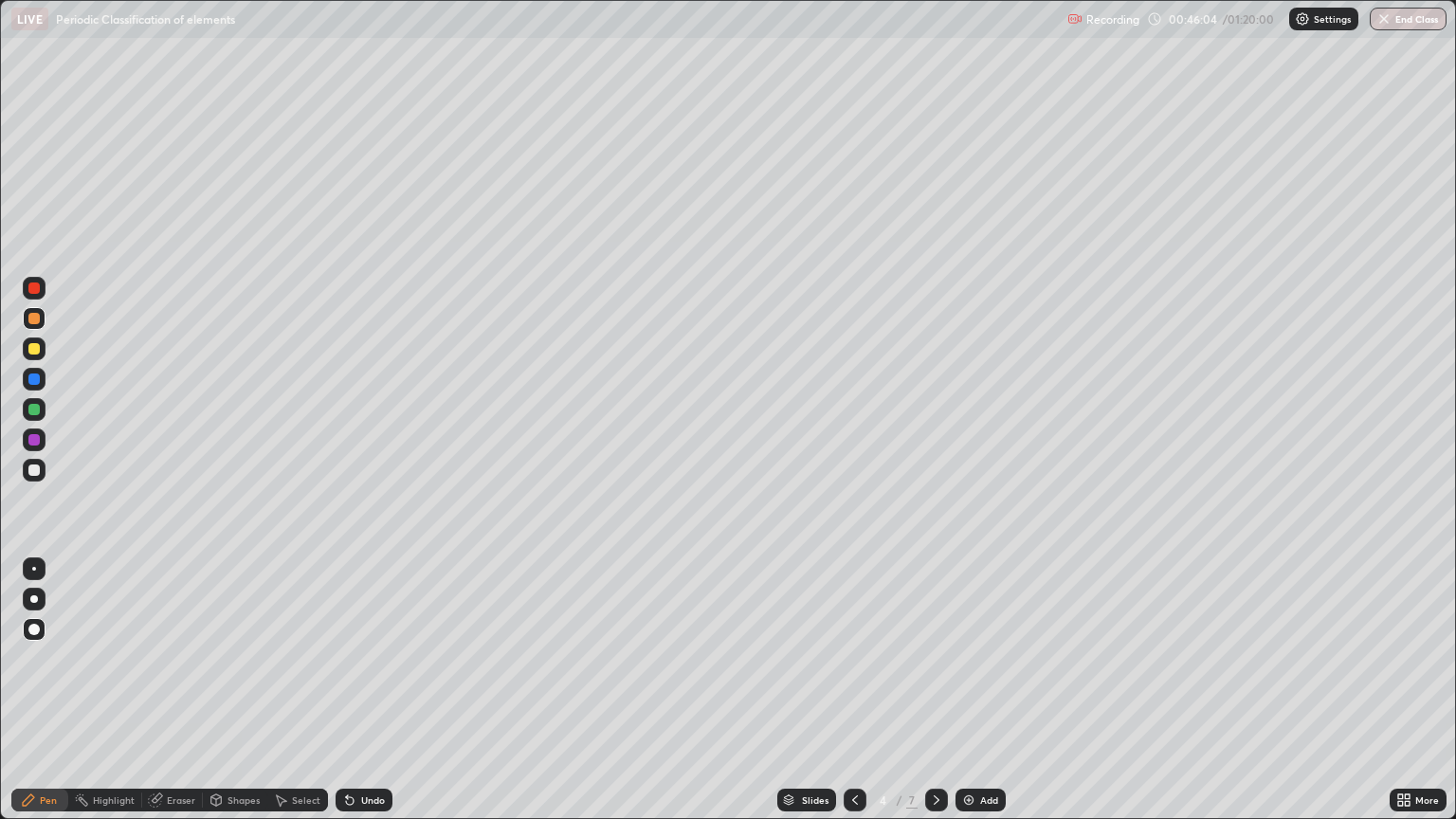 click 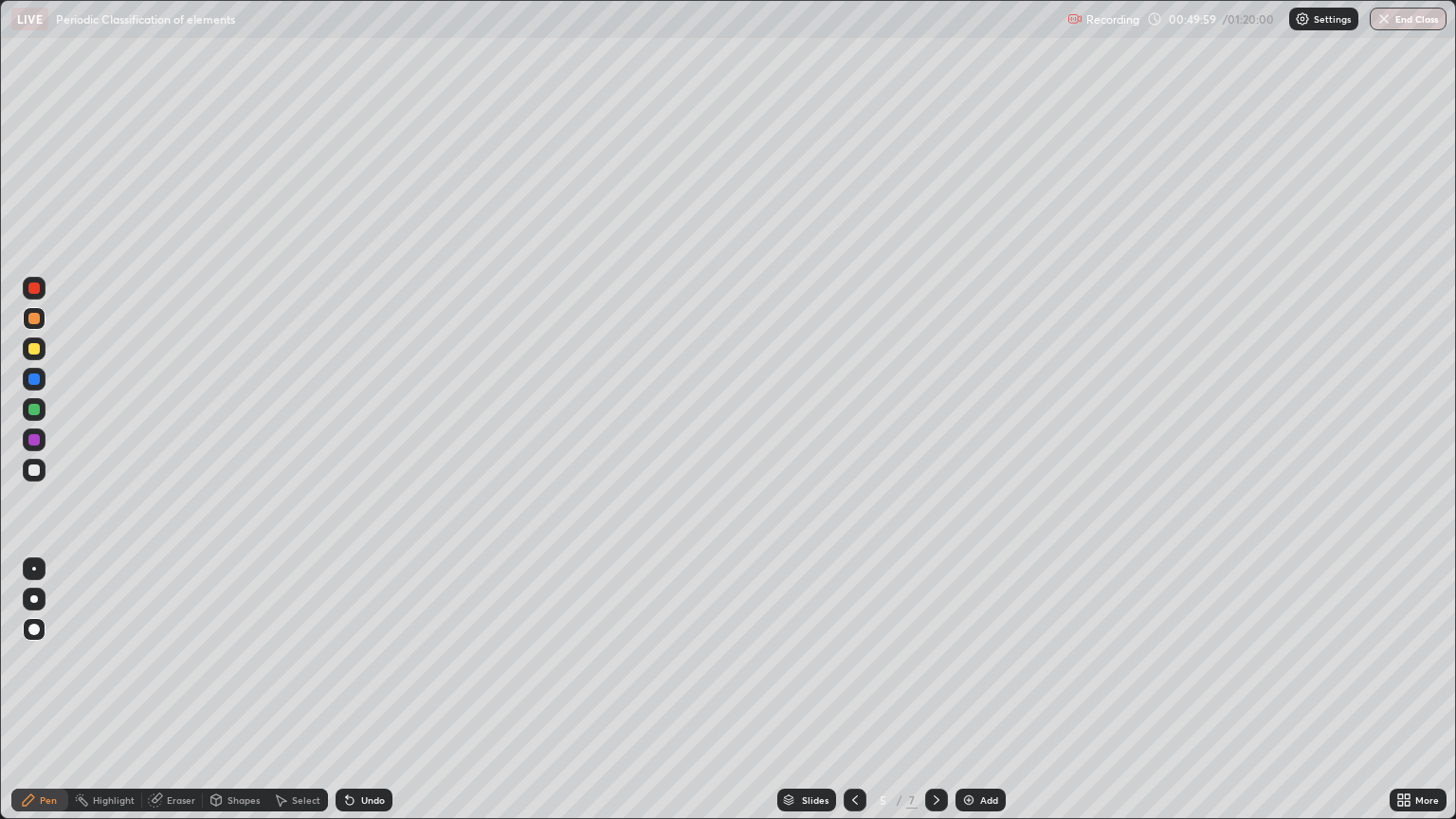 click 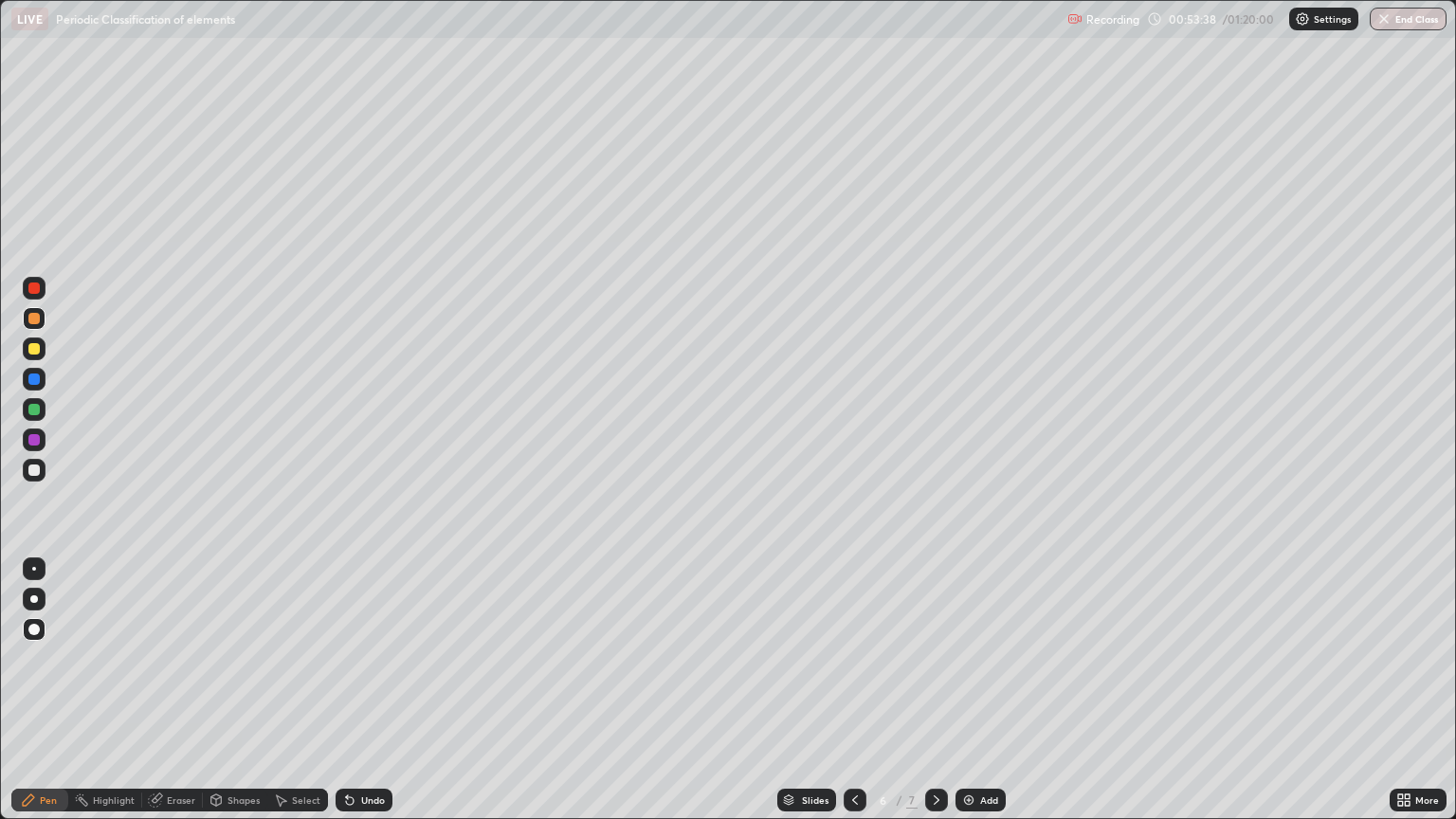 click 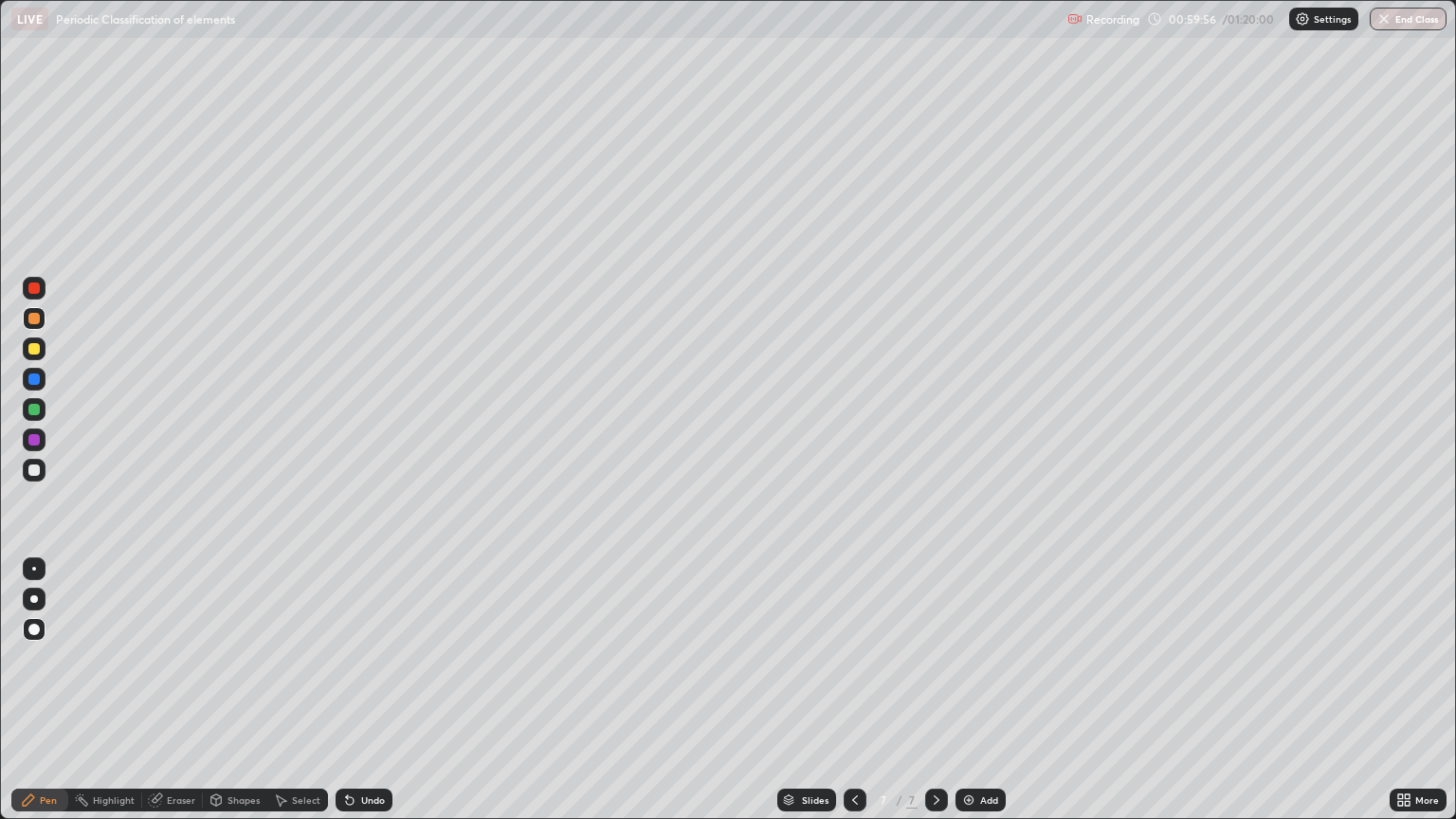 click on "Add" at bounding box center [989, 800] 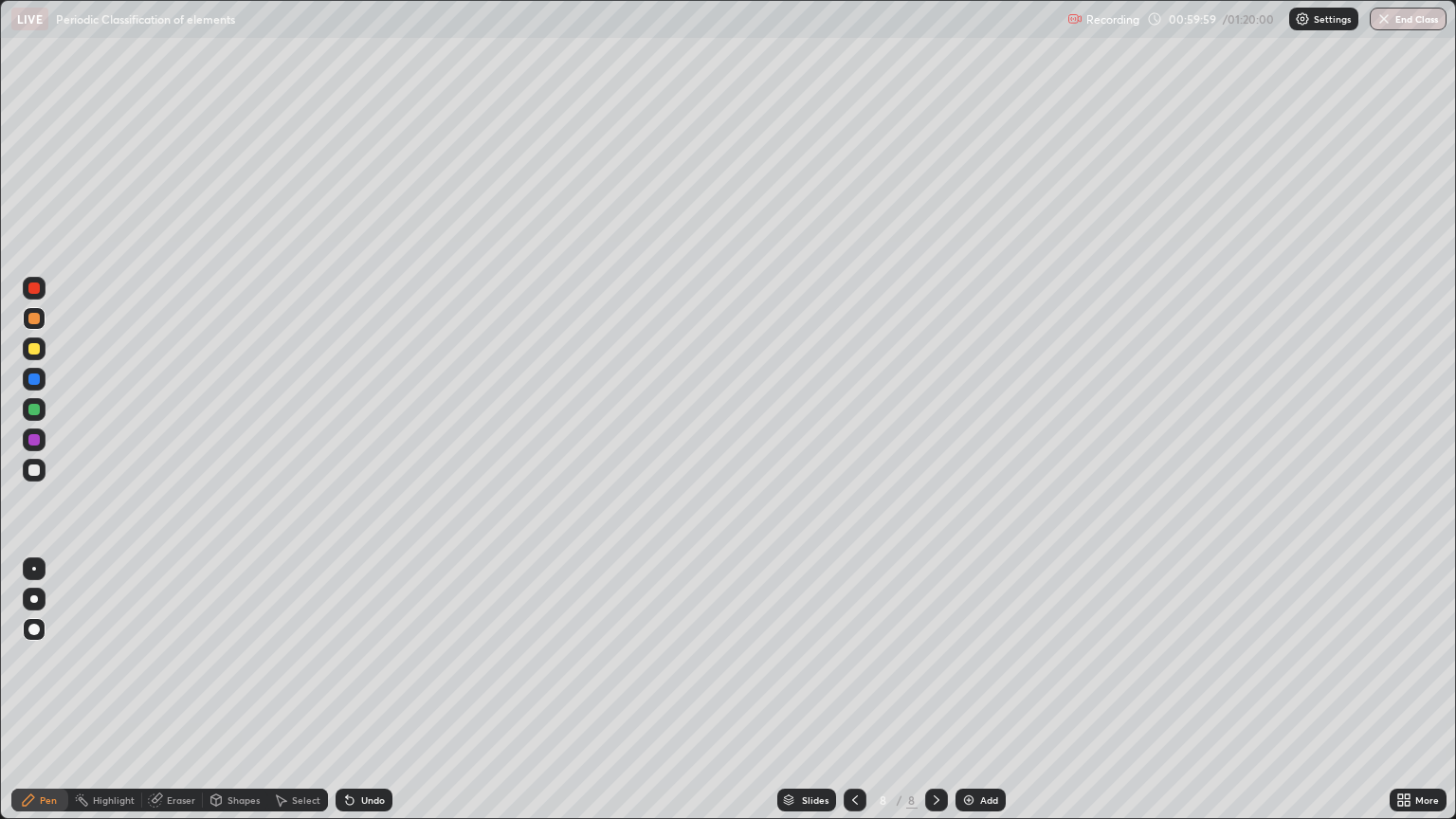 click at bounding box center [34, 349] 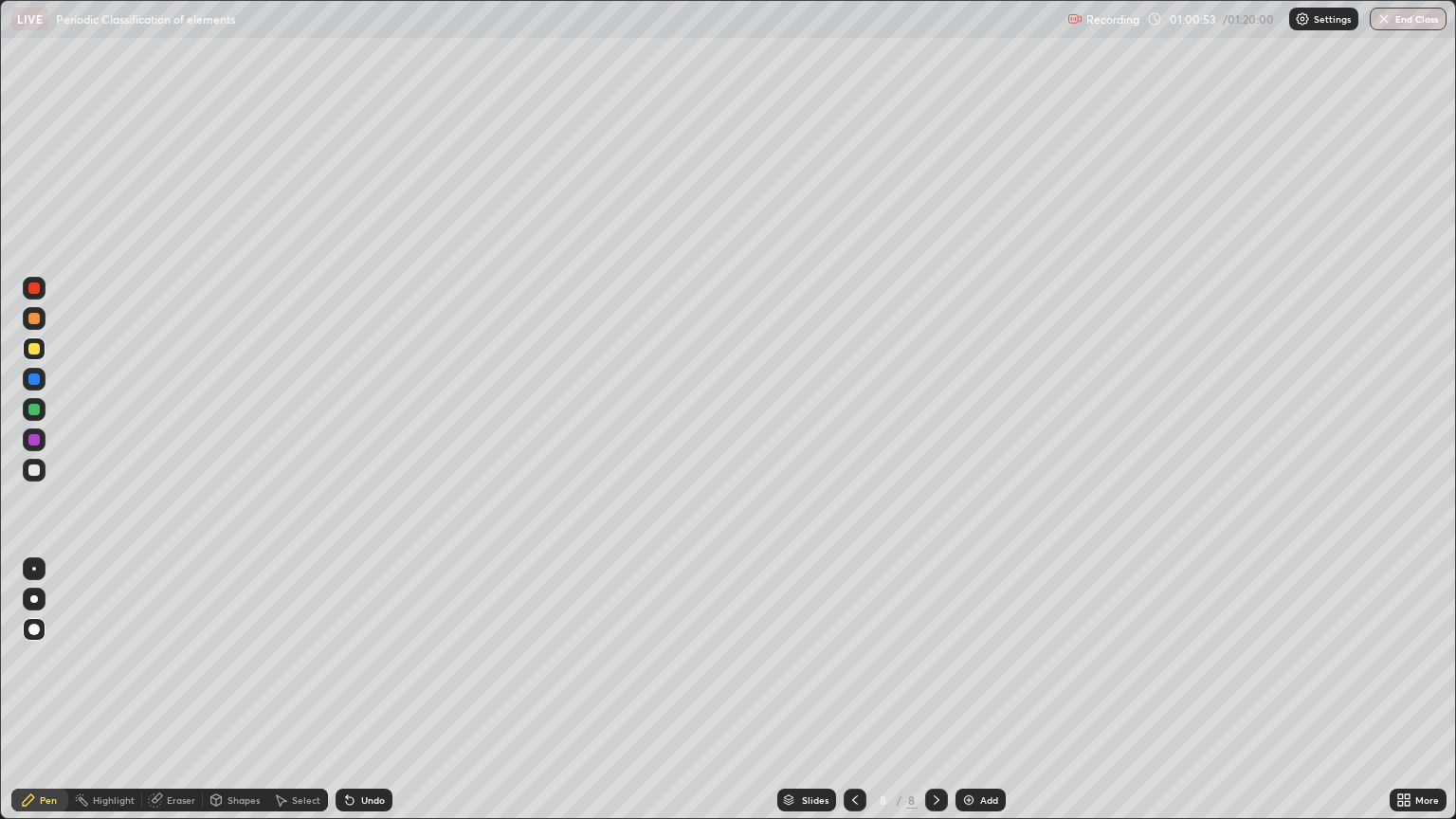 click at bounding box center (34, 470) 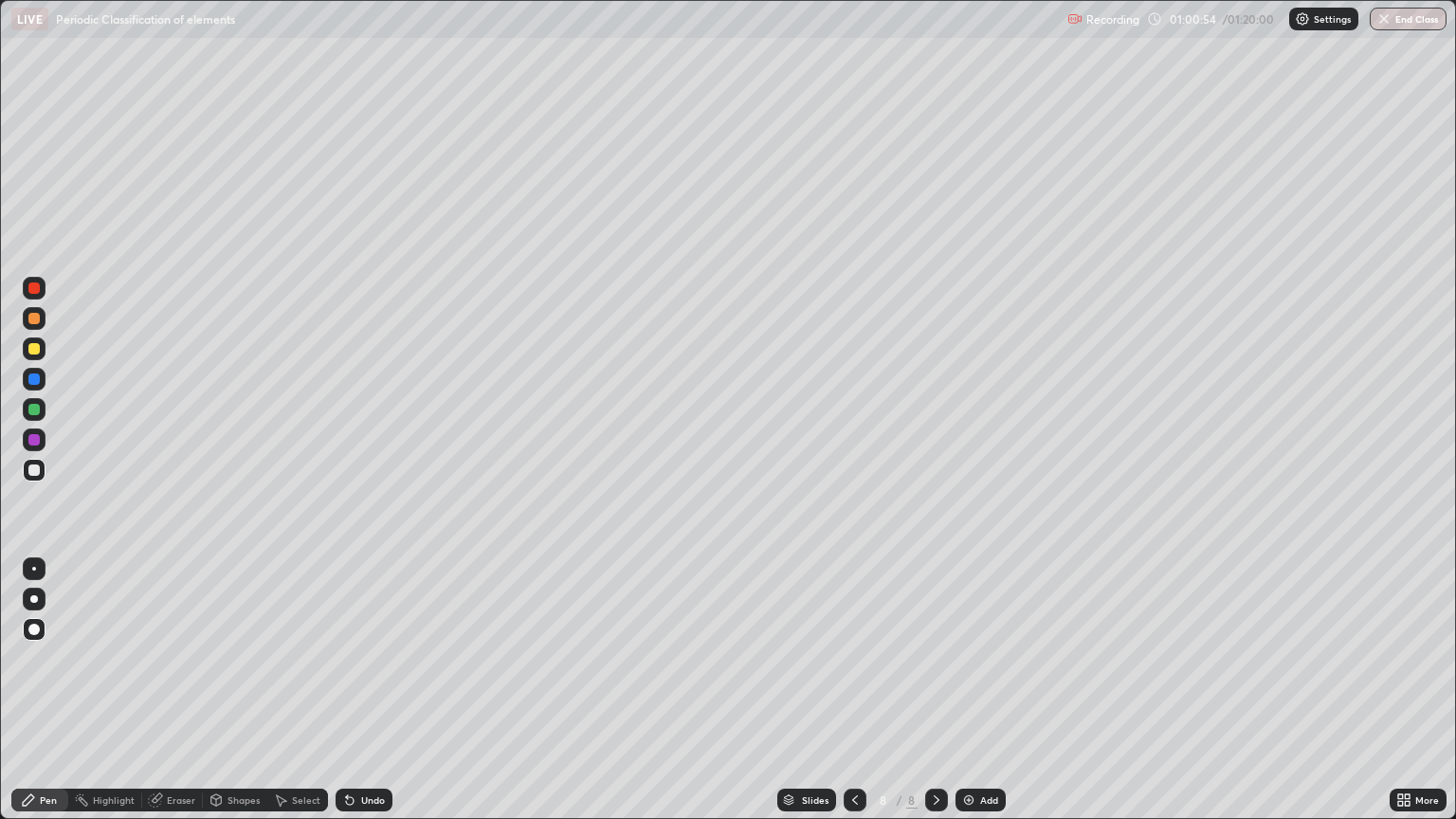 click at bounding box center (34, 599) 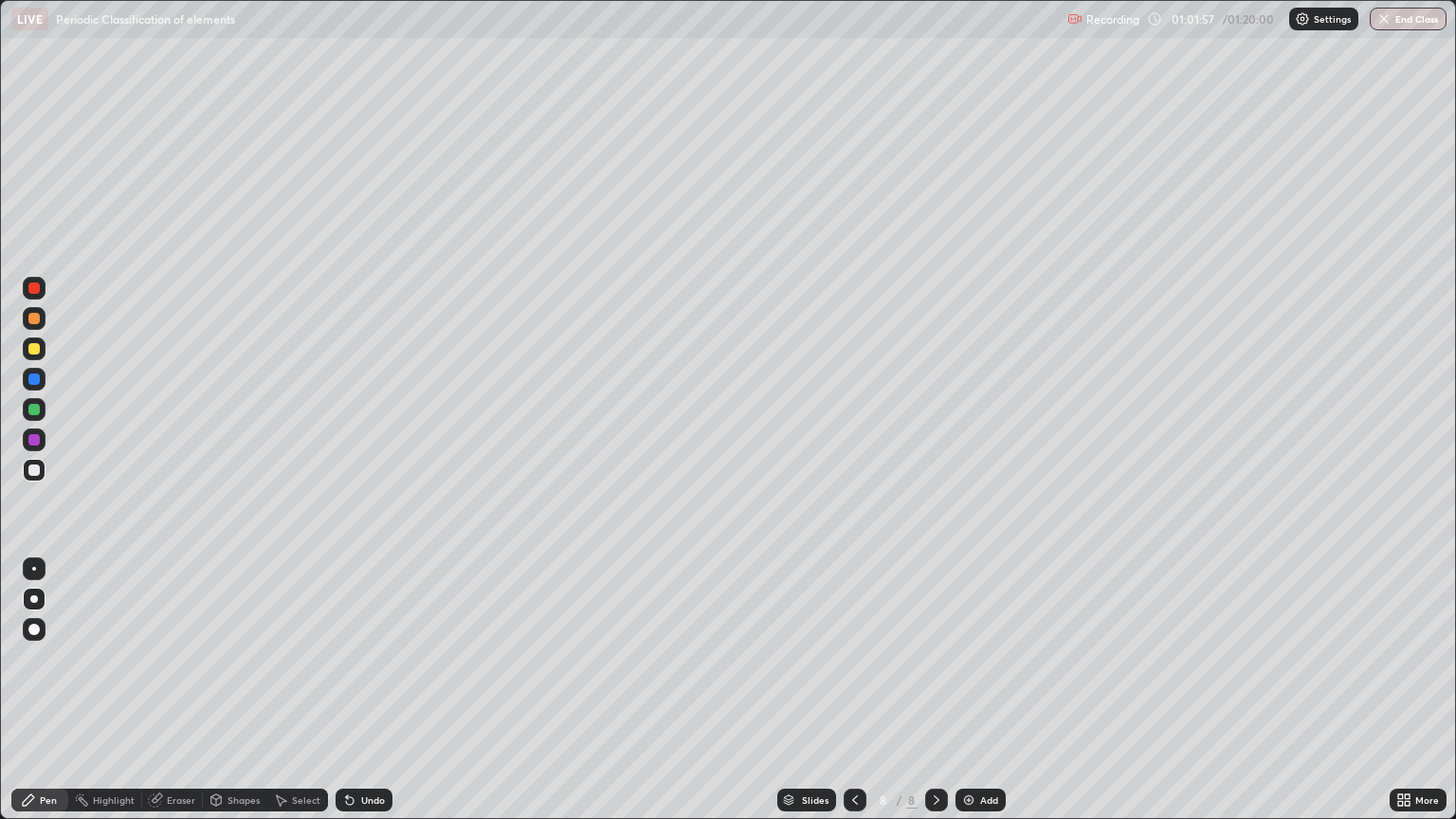 click at bounding box center (34, 440) 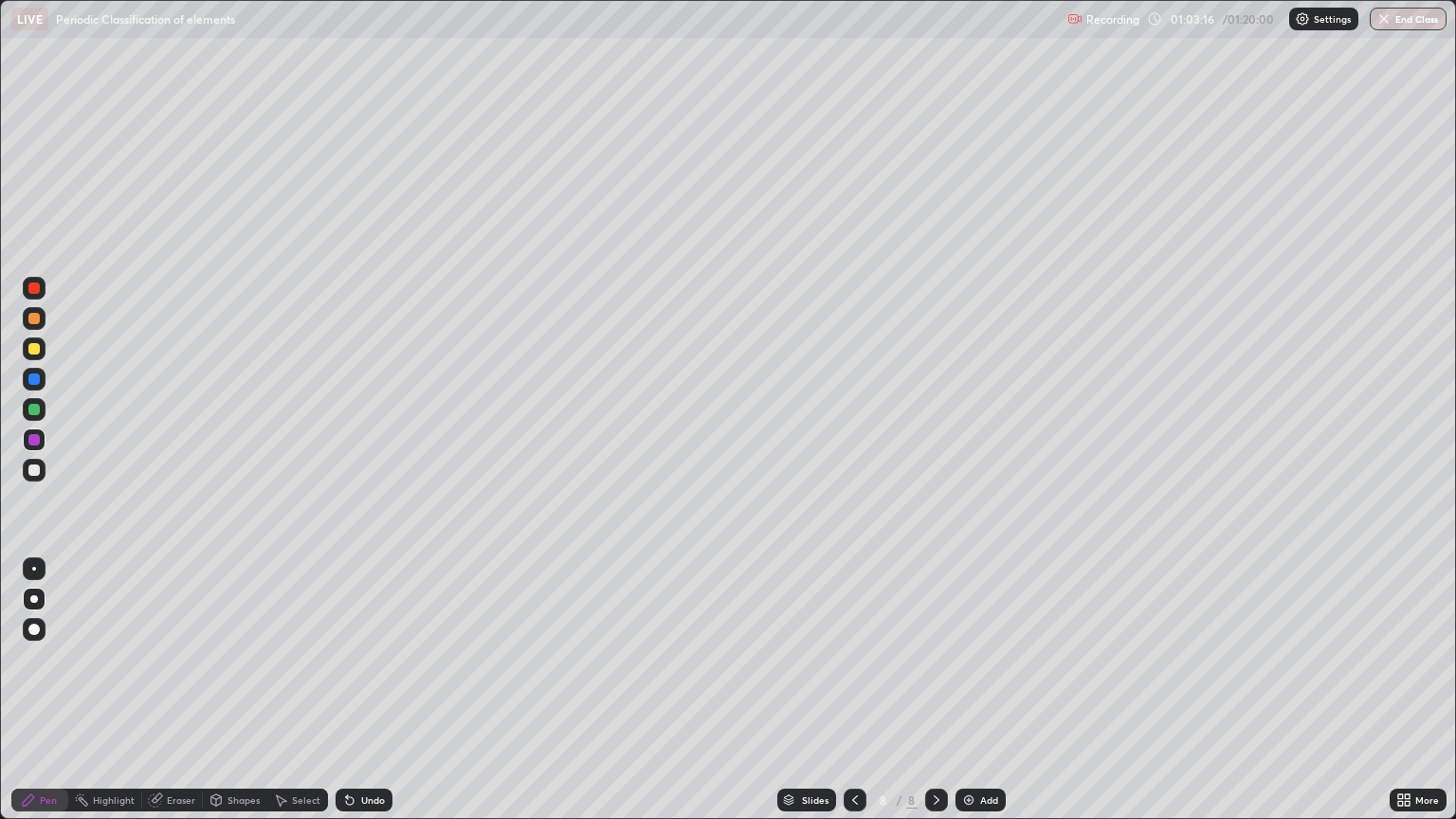 click at bounding box center [34, 318] 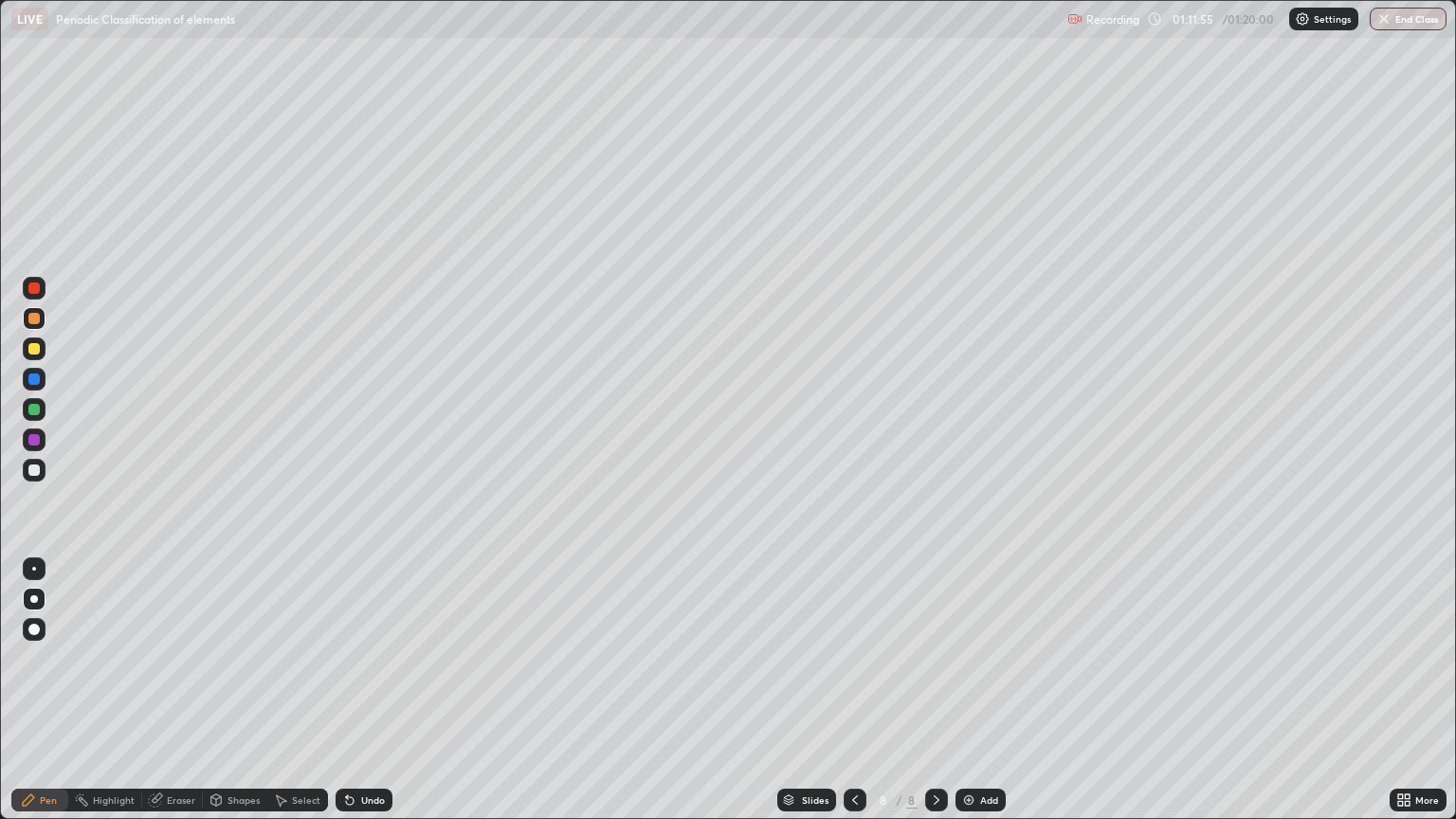 click 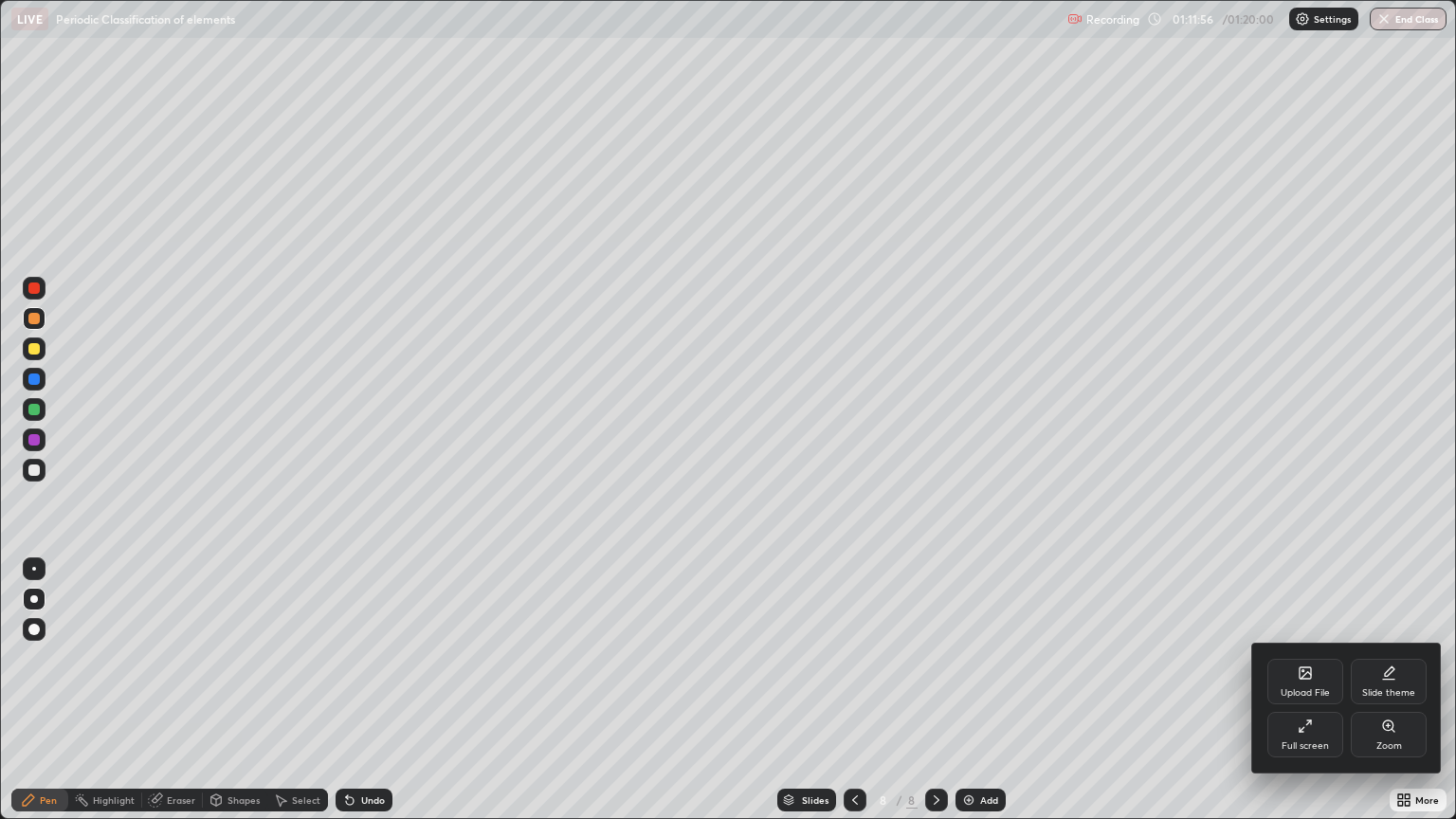 click on "Full screen" at bounding box center [1305, 735] 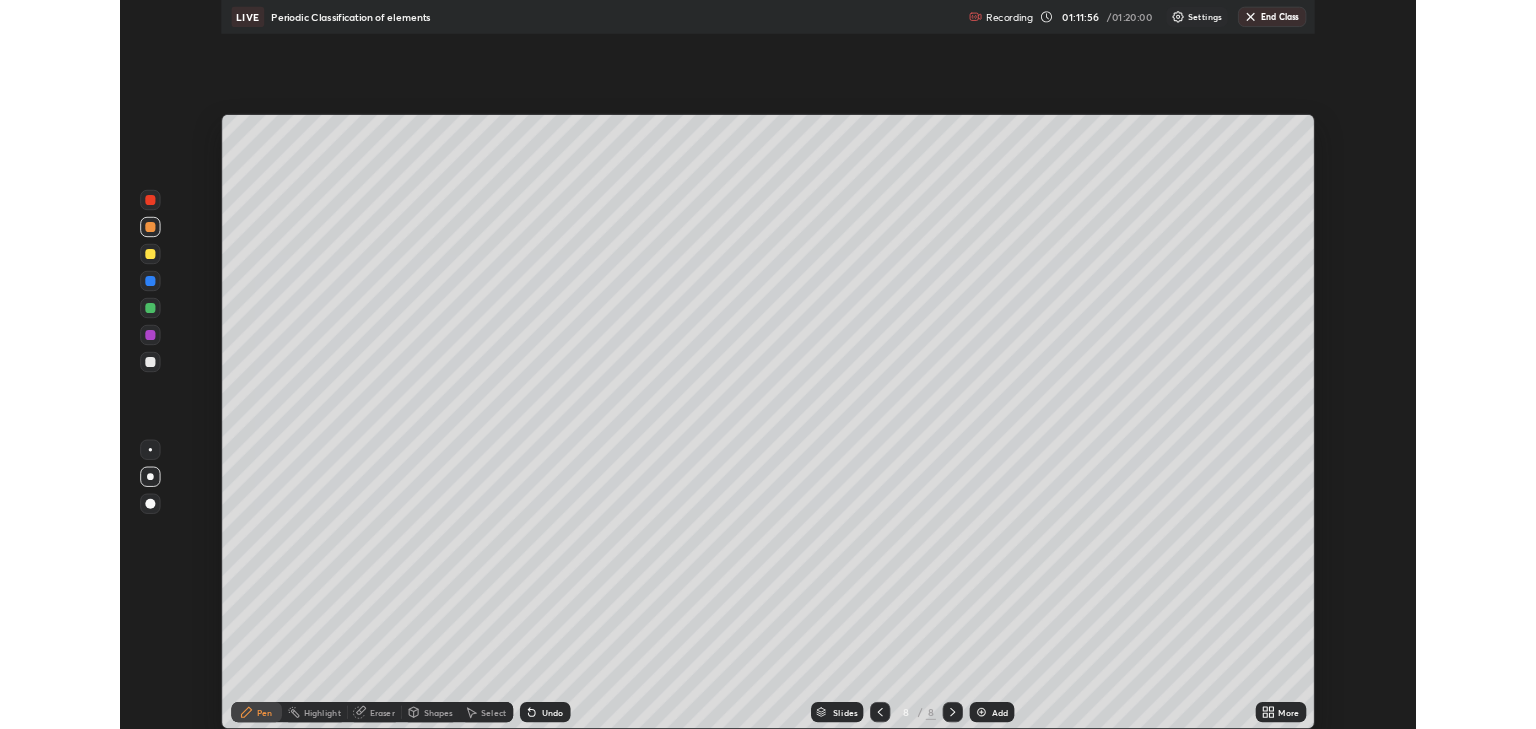 scroll, scrollTop: 729, scrollLeft: 1536, axis: both 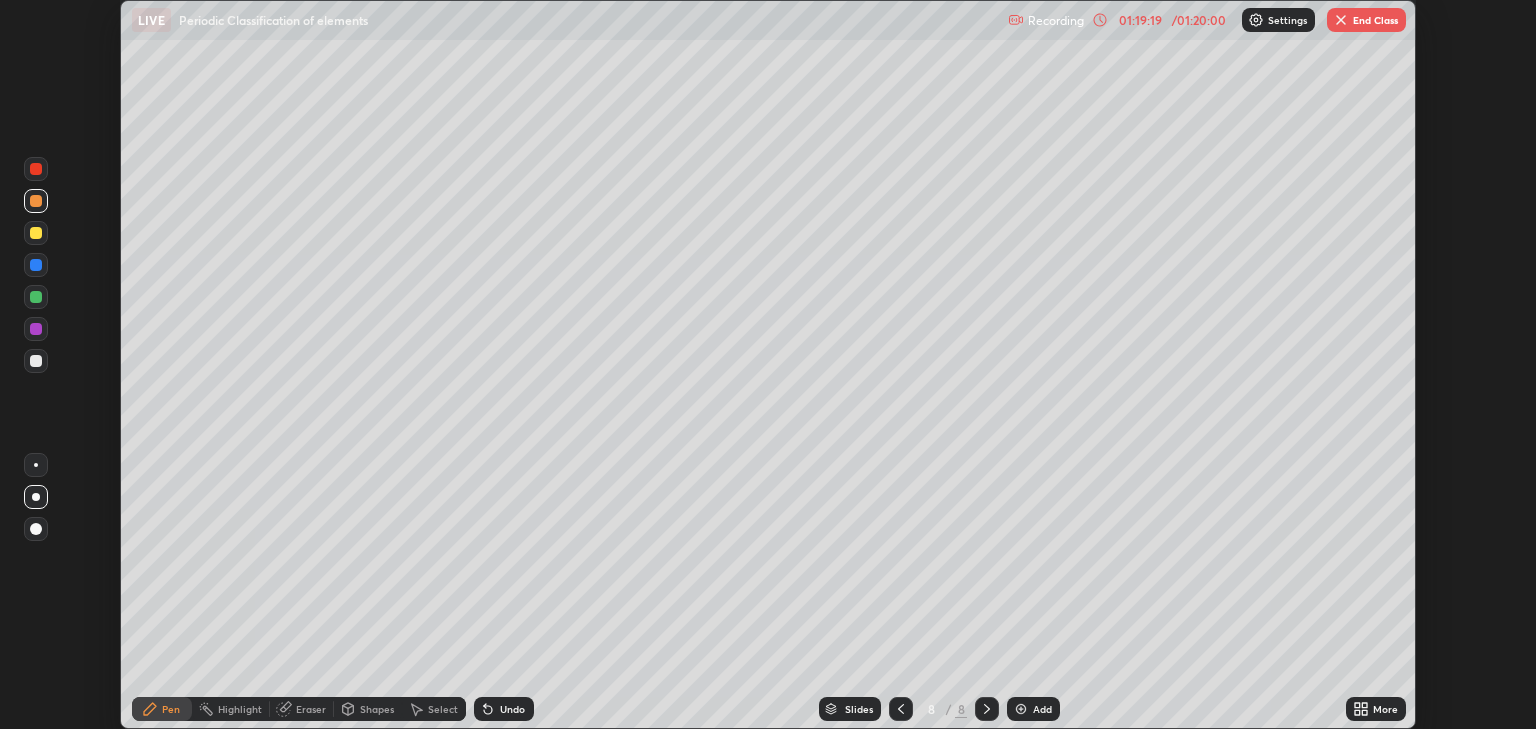 click on "End Class" at bounding box center (1366, 20) 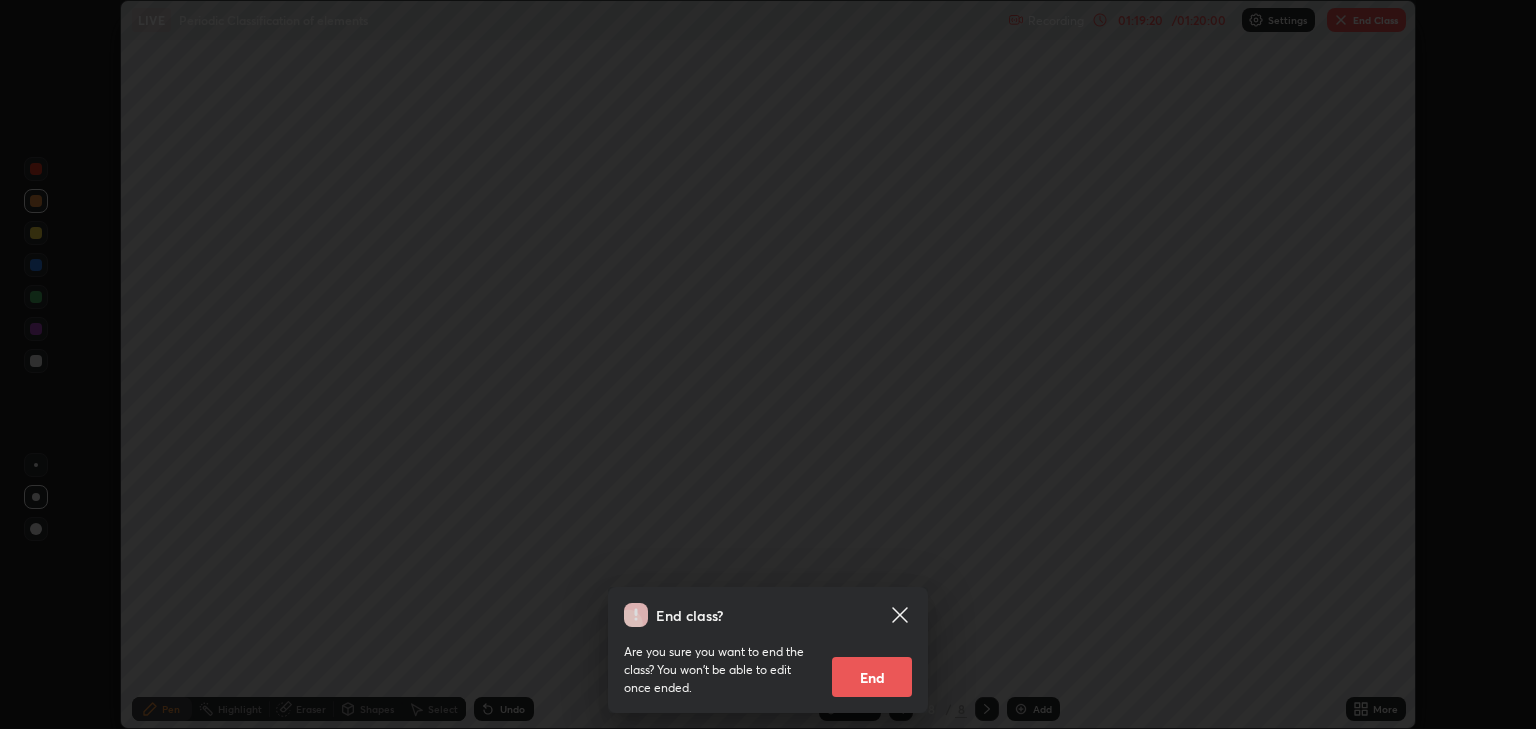click on "End" at bounding box center (872, 677) 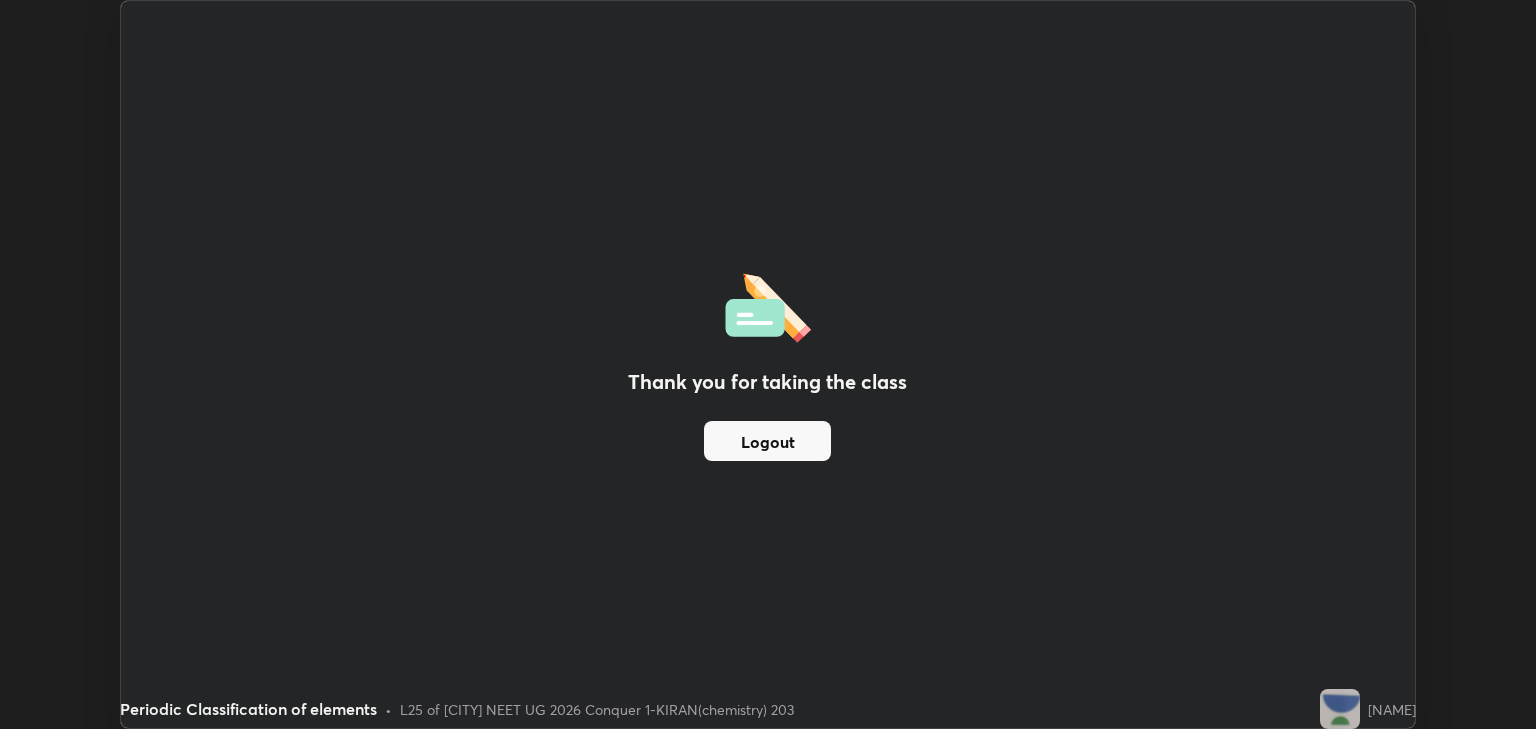 click on "Logout" at bounding box center [767, 441] 